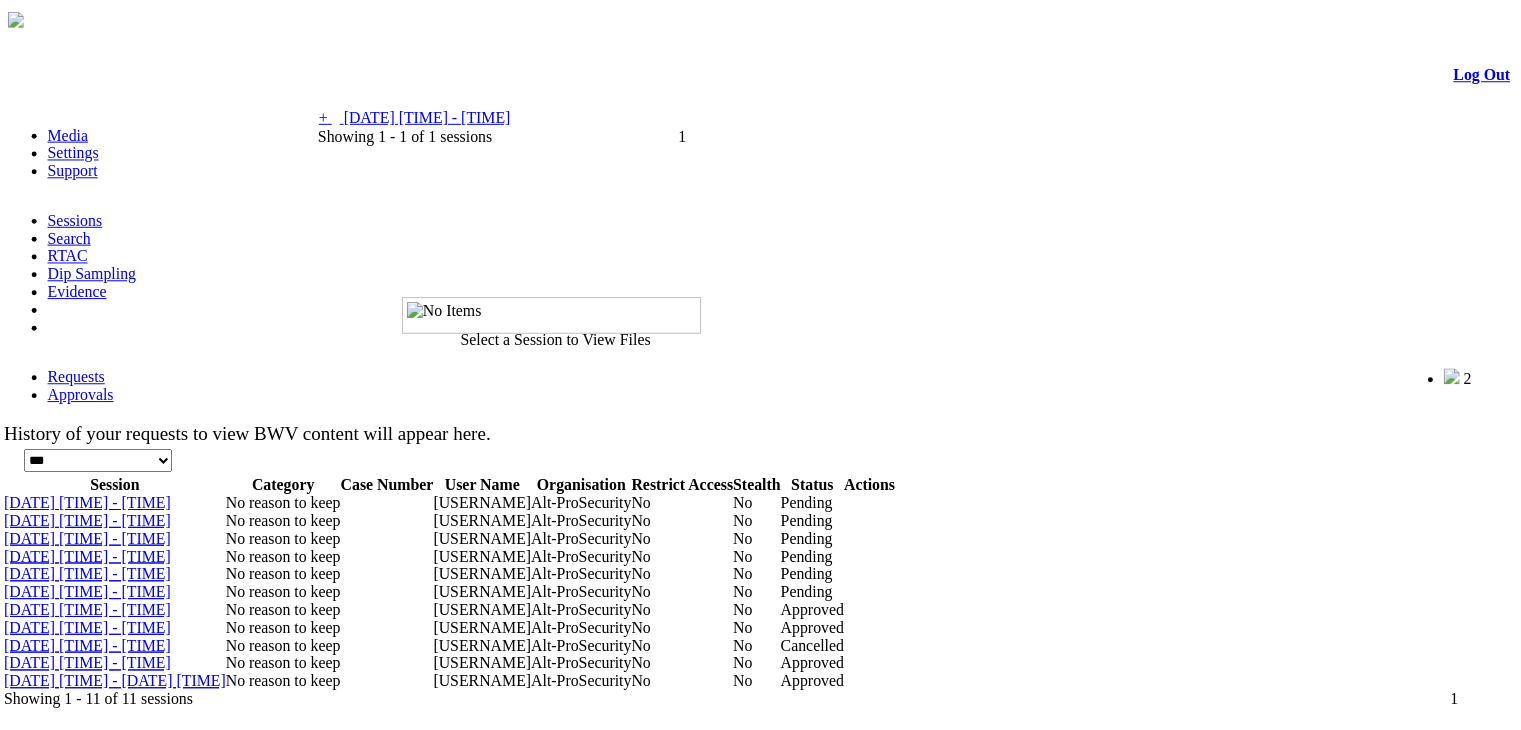 scroll, scrollTop: 0, scrollLeft: 0, axis: both 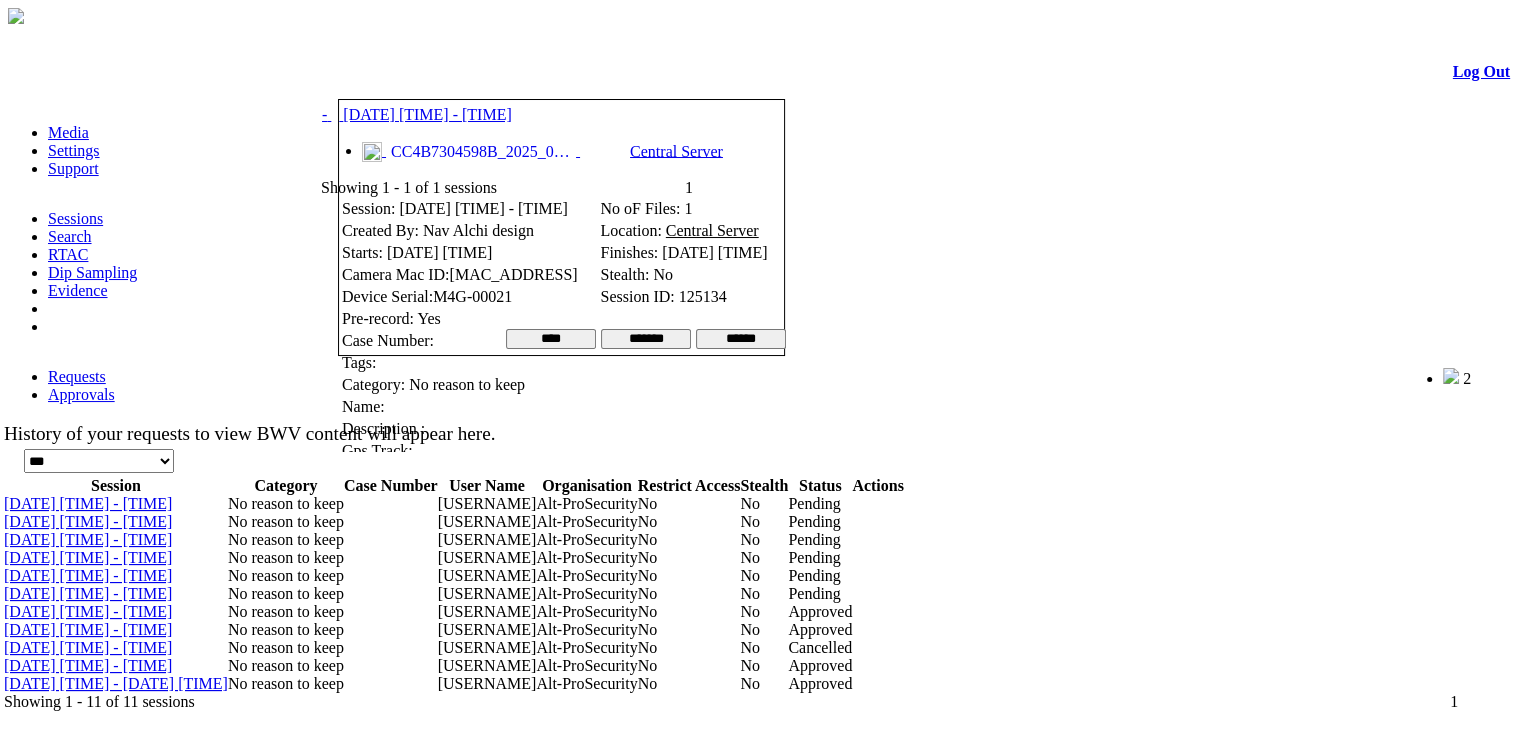 click at bounding box center [399, 74] 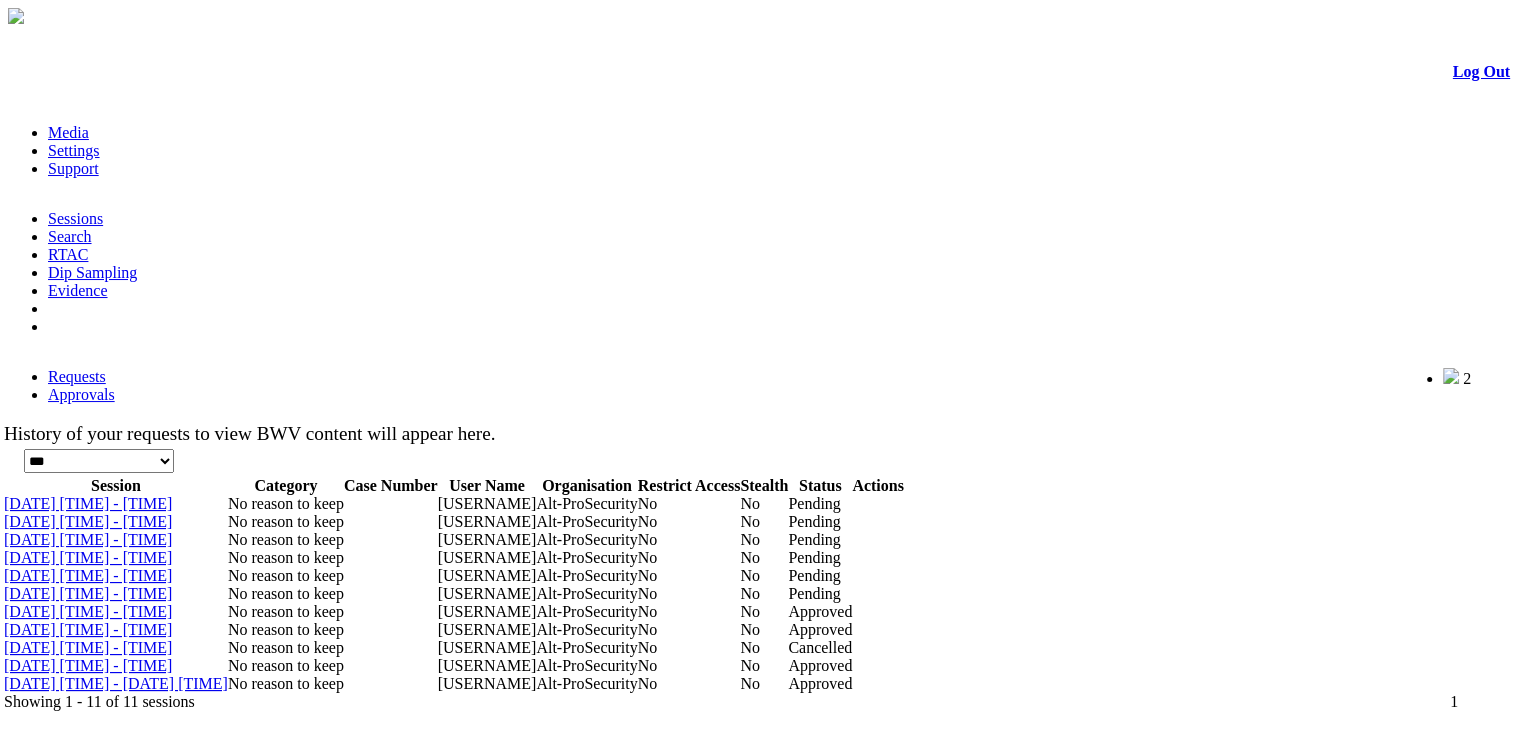 click on "[DATE] [TIME]-[TIME]" at bounding box center [88, 647] 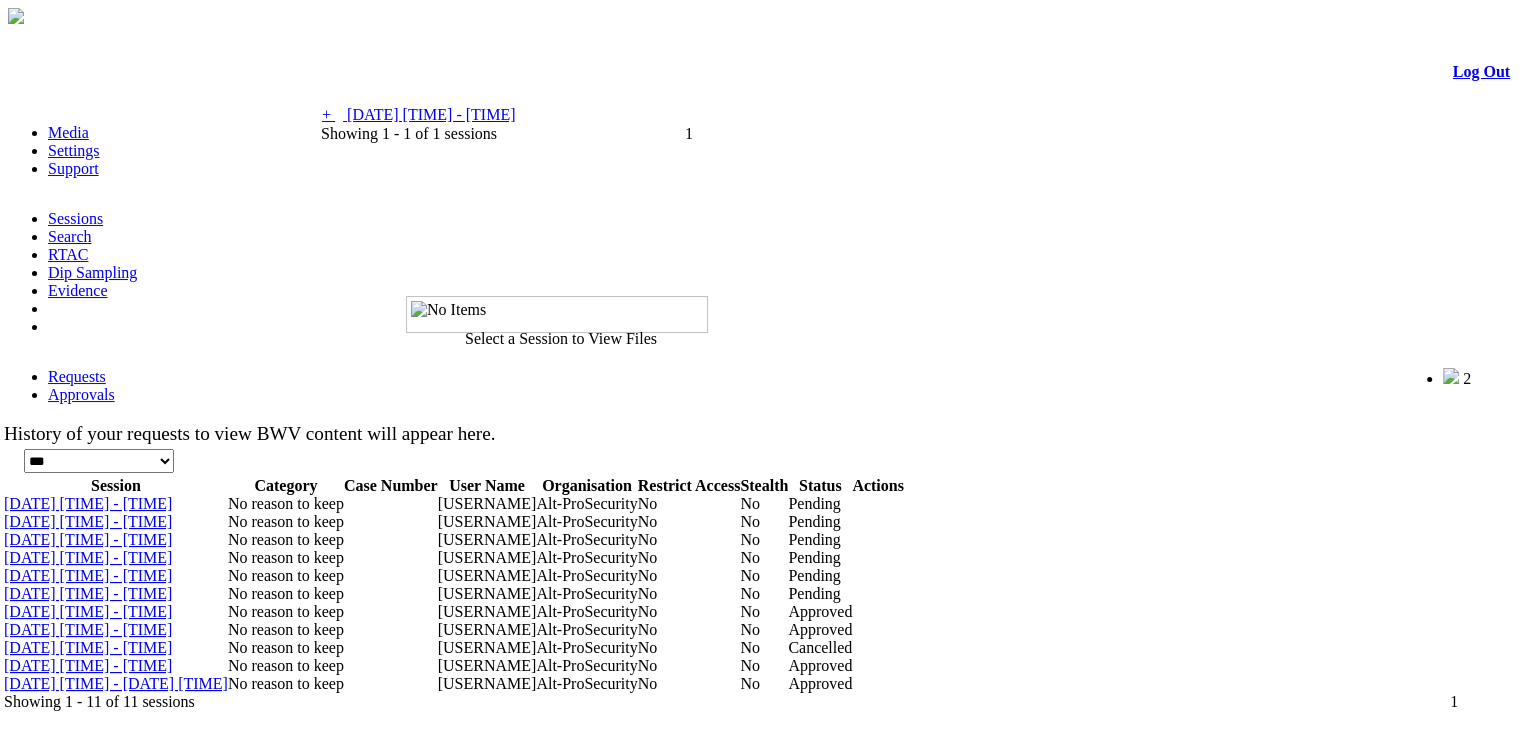 click on "[DATE] [TIME] - [TIME]" at bounding box center [431, 114] 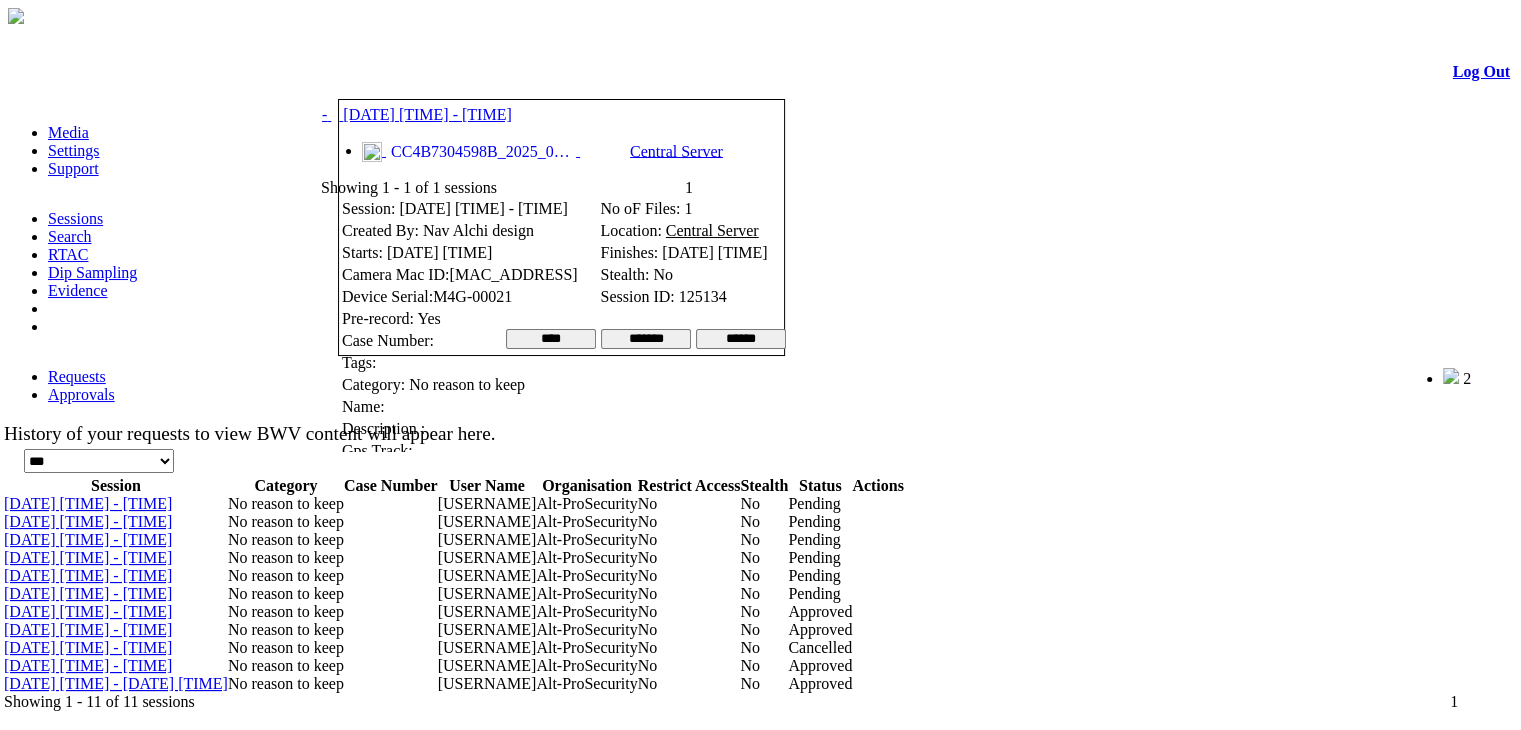 click at bounding box center [399, 74] 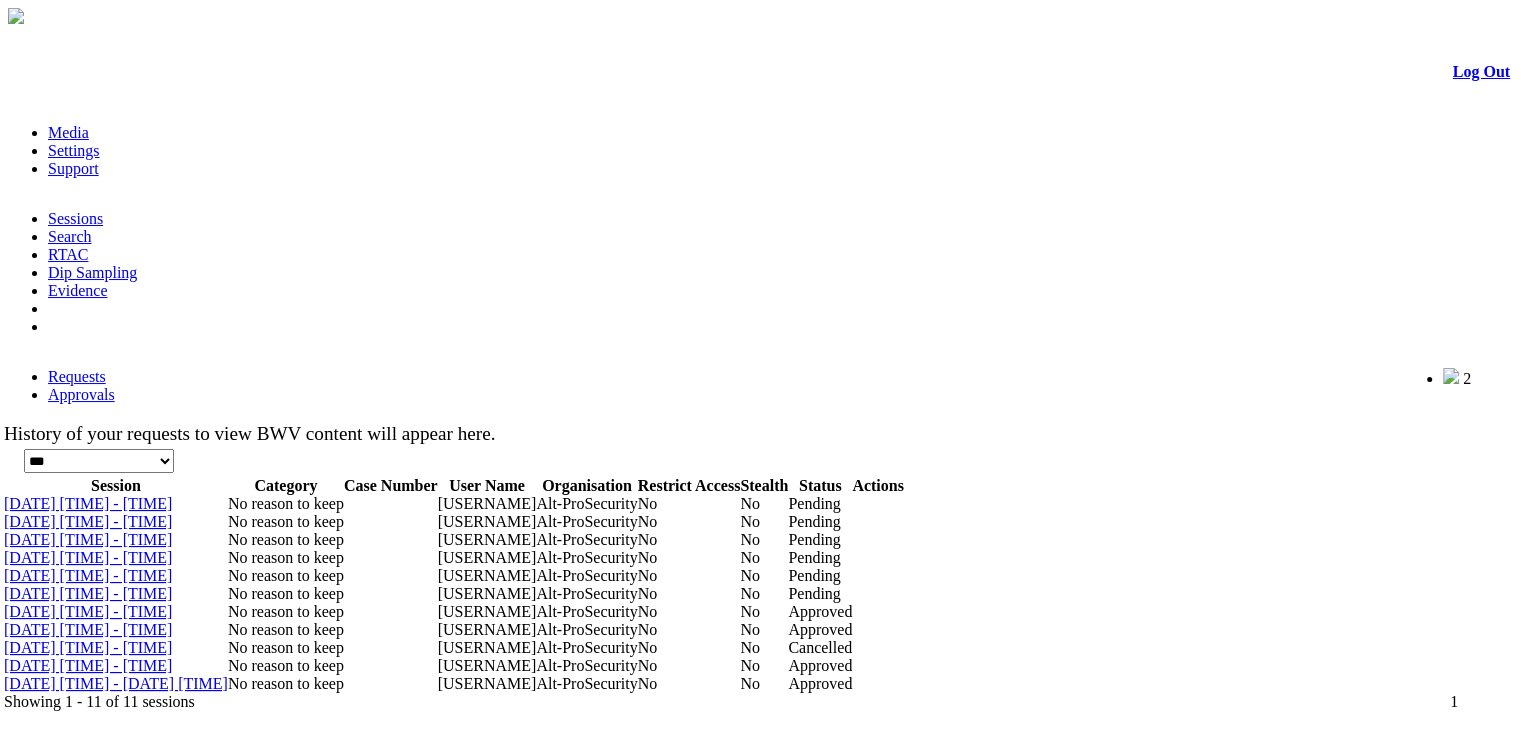 click on "05/02/2025 13:23:09-13:23:09" at bounding box center (88, 629) 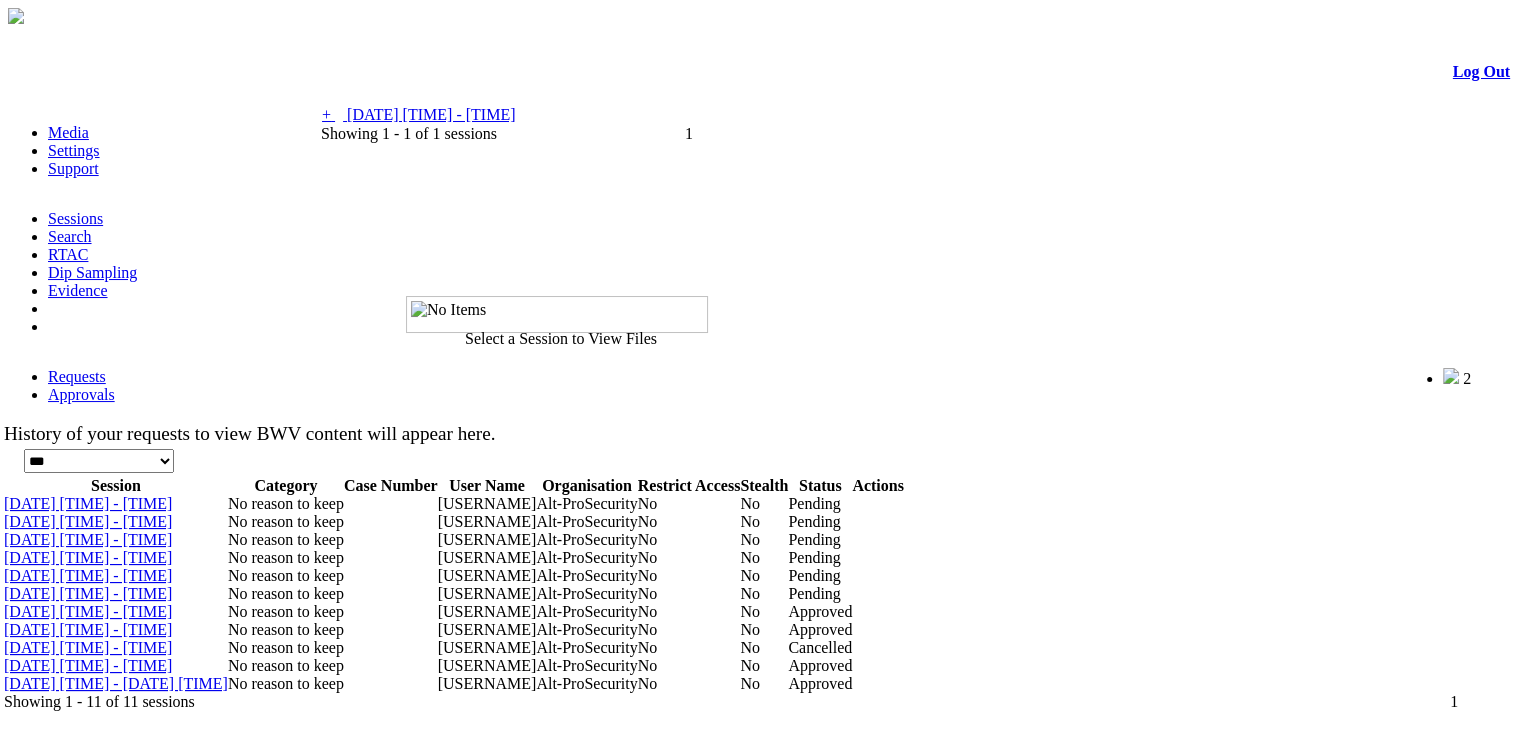 click on "05/02/2025 13:23:09 -
13:23:09" at bounding box center (431, 114) 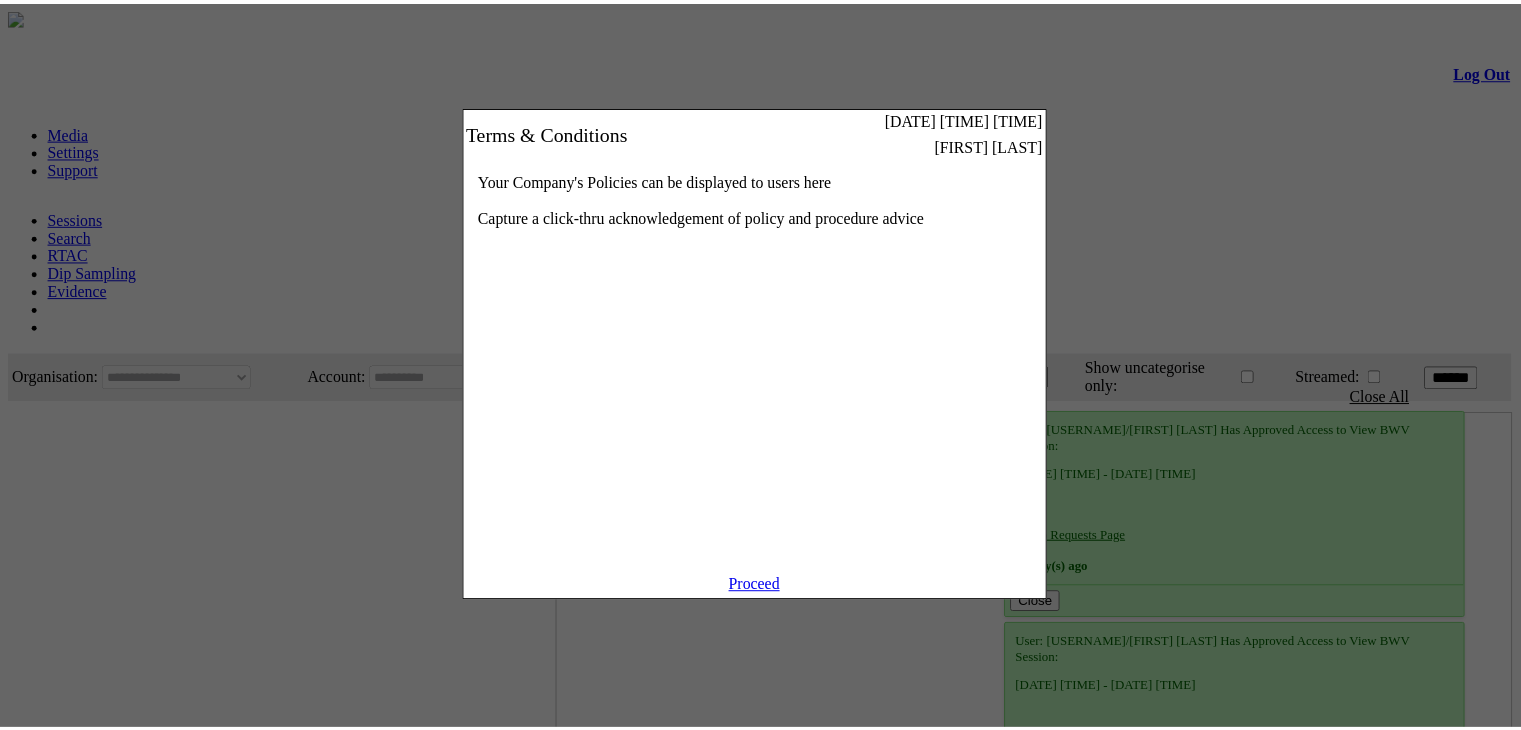 scroll, scrollTop: 0, scrollLeft: 0, axis: both 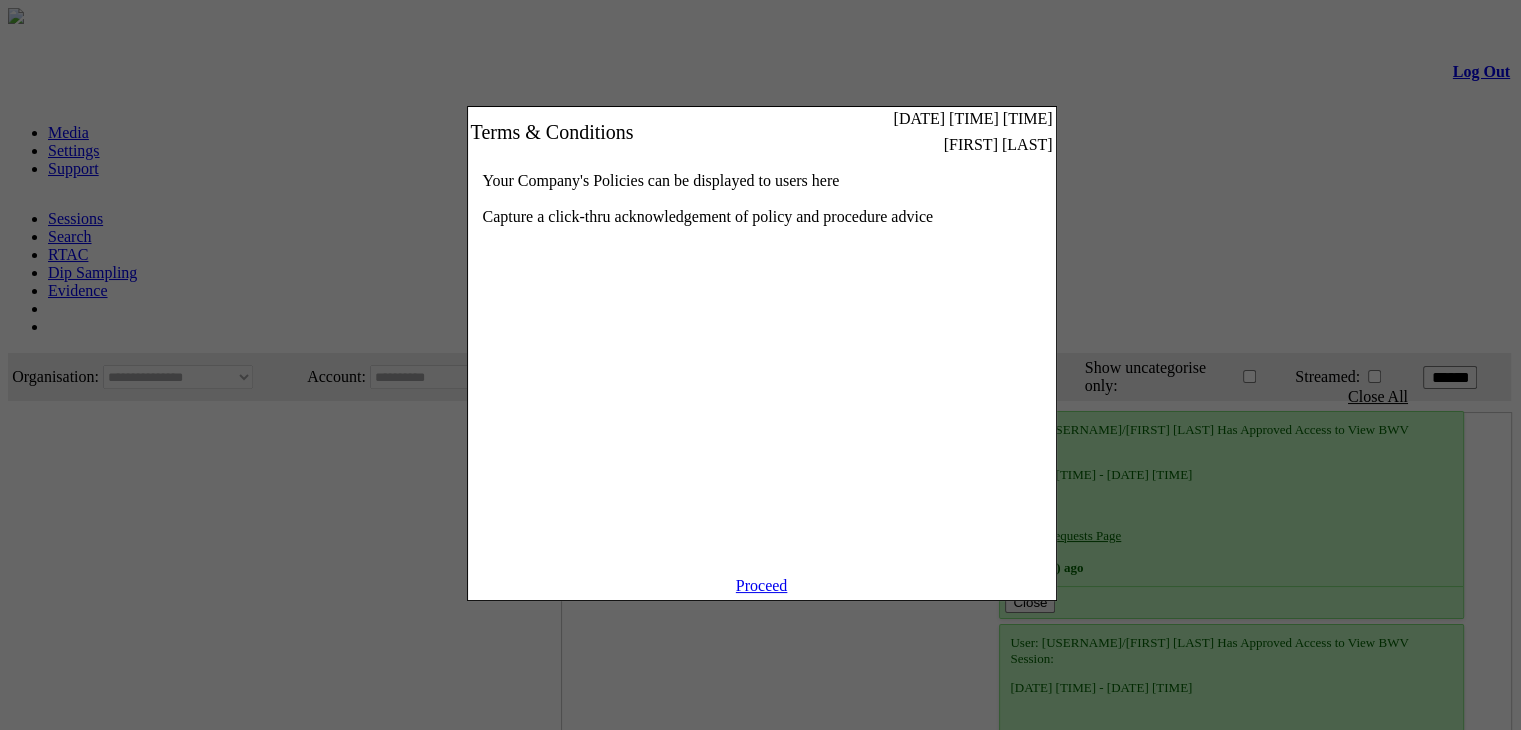click on "Proceed" at bounding box center (762, 585) 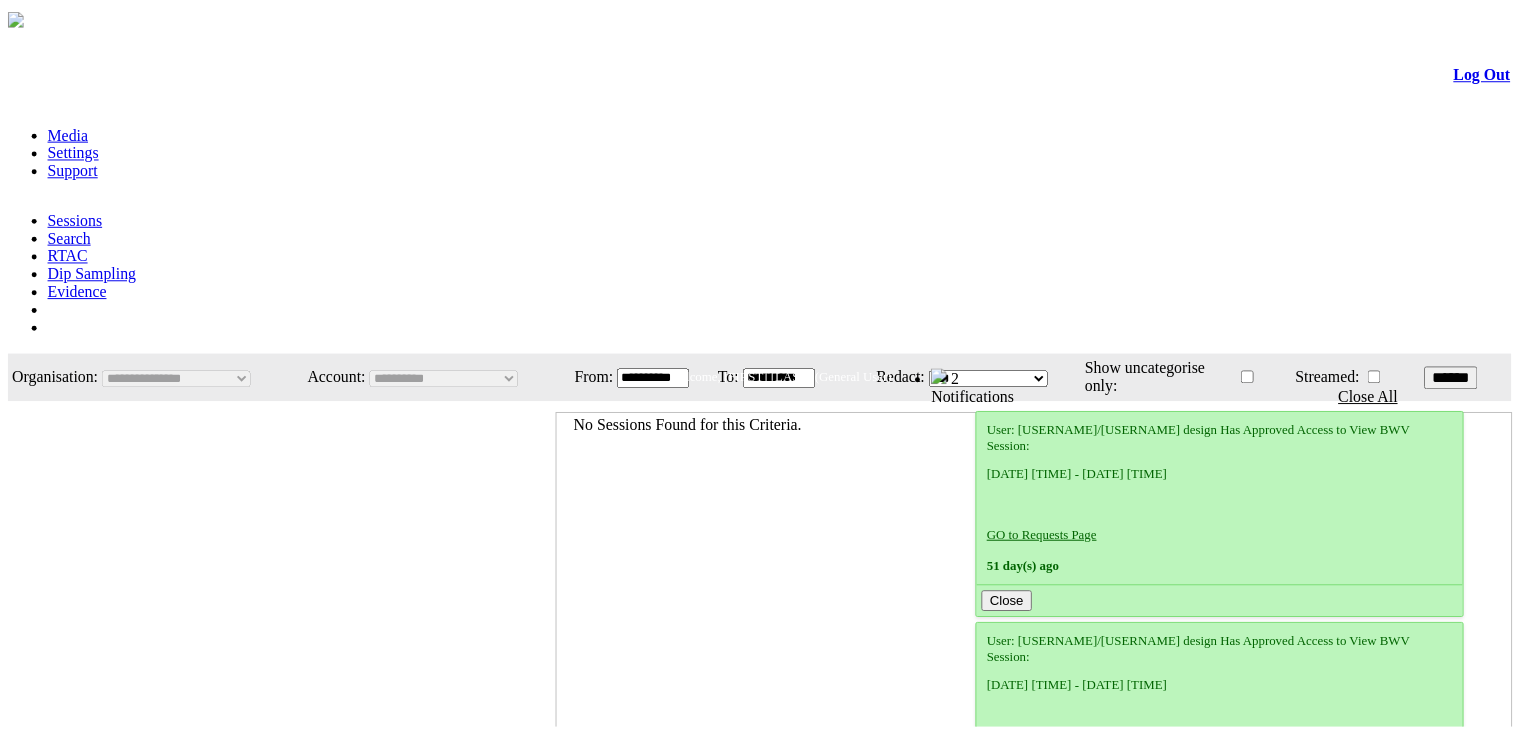 scroll, scrollTop: 0, scrollLeft: 0, axis: both 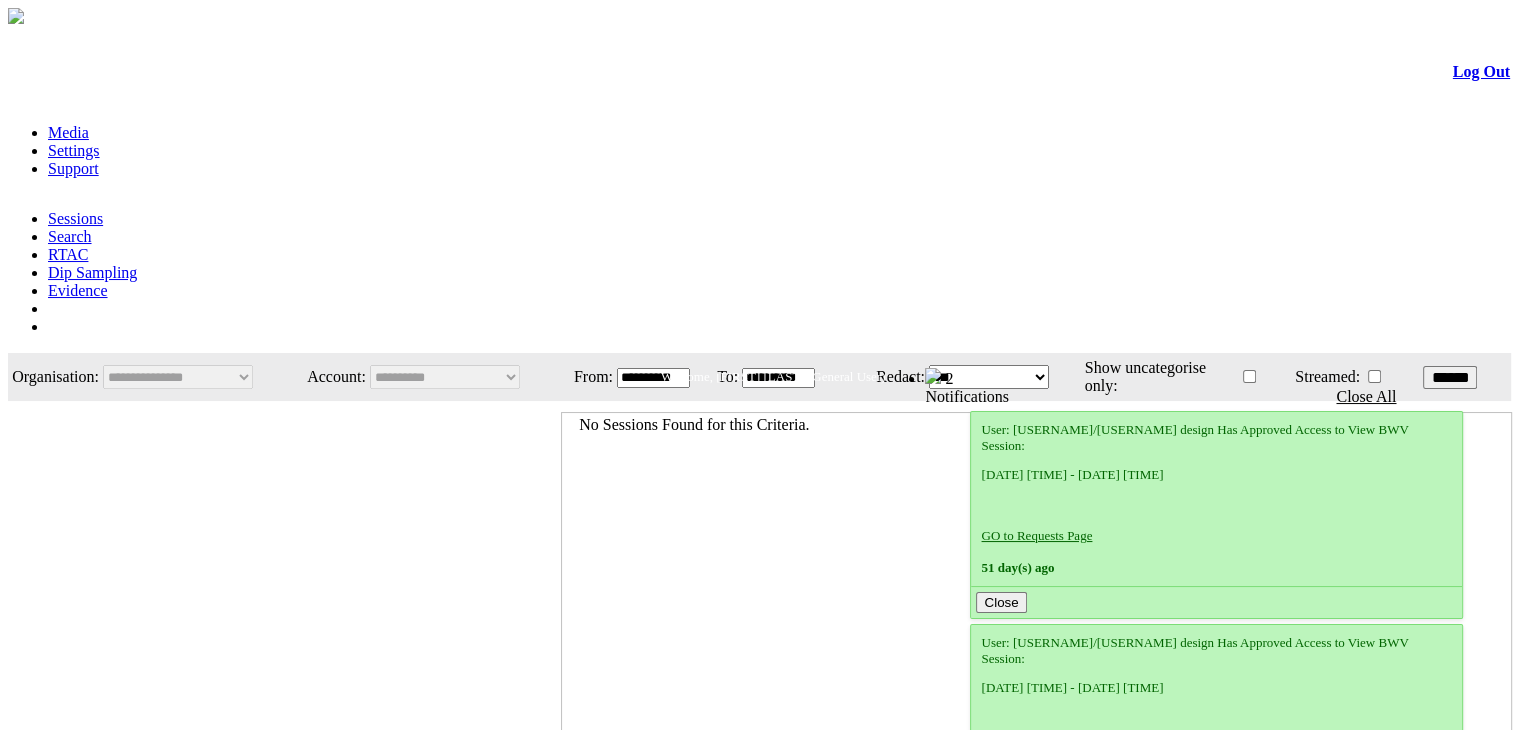 click on "RTAC" at bounding box center [68, 254] 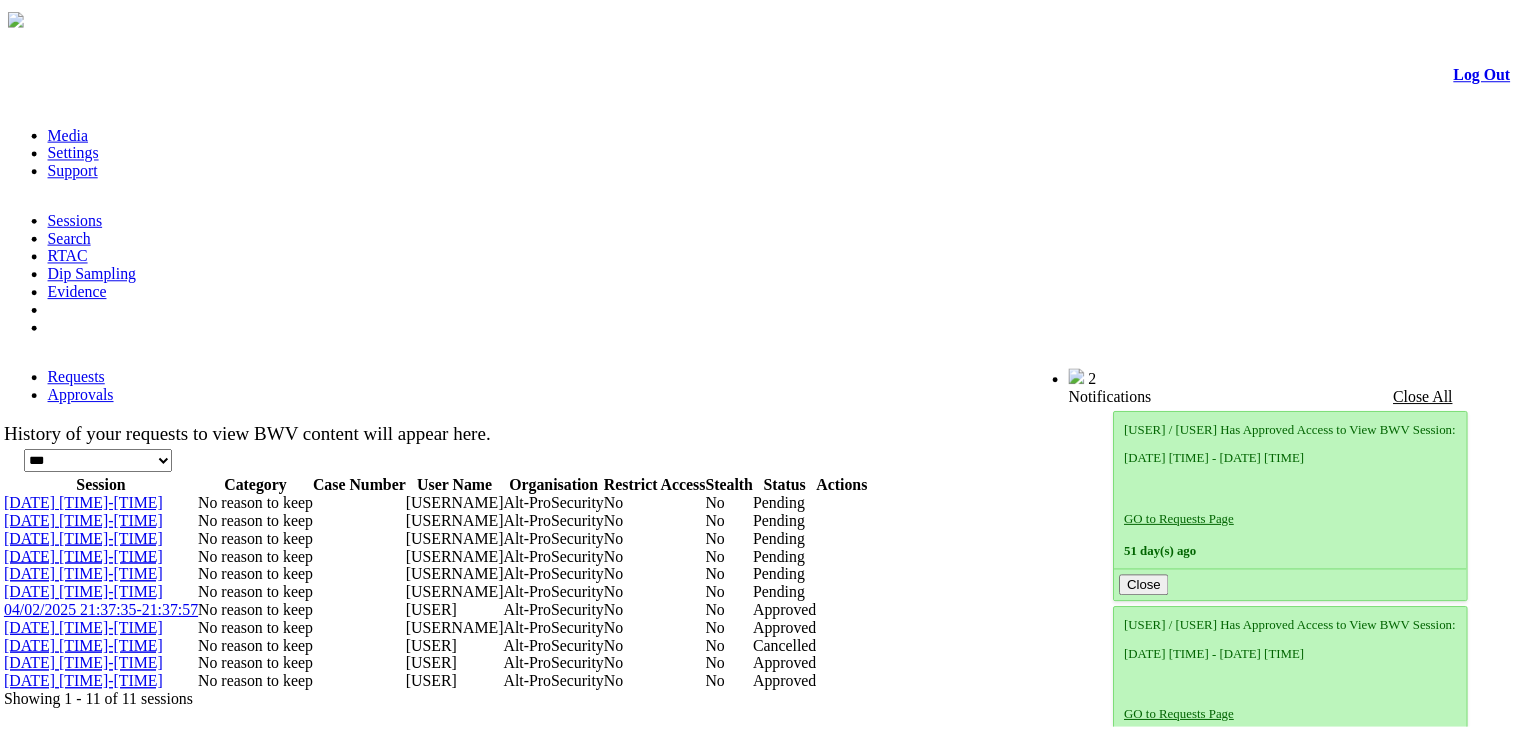 scroll, scrollTop: 0, scrollLeft: 0, axis: both 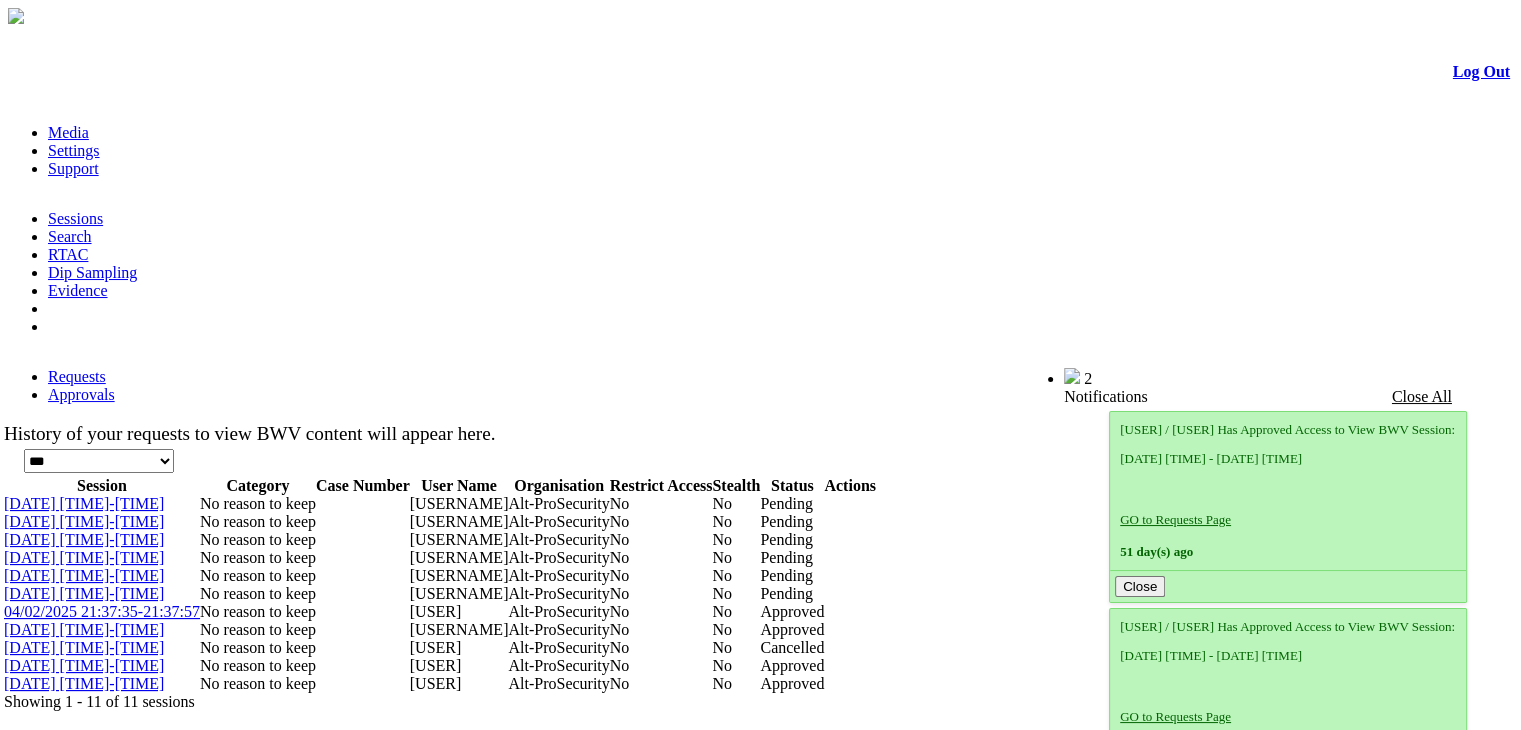 click on "[DATE] [TIME]-[TIME]" at bounding box center [84, 647] 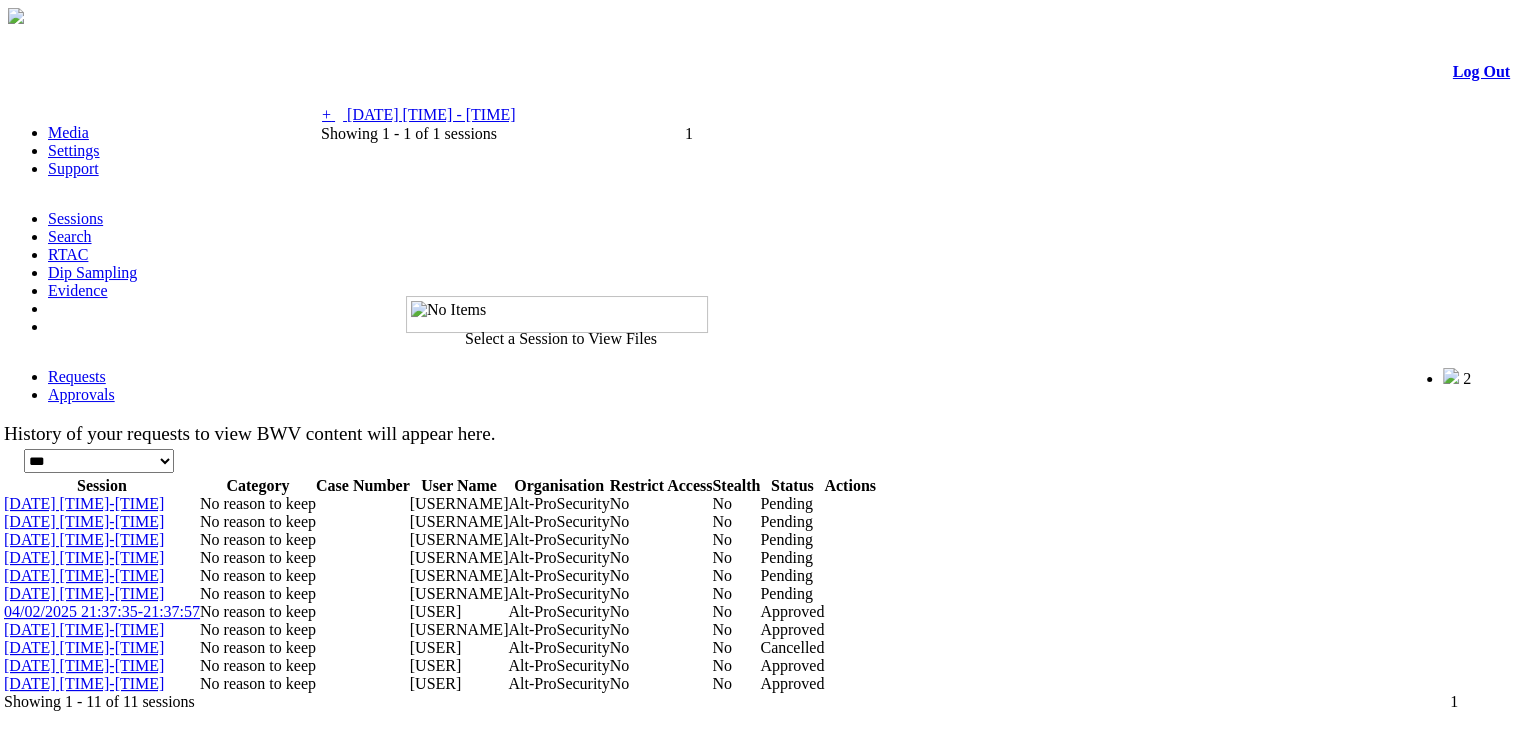click on "04/02/2025 21:38:20 -
21:40:04" at bounding box center [431, 114] 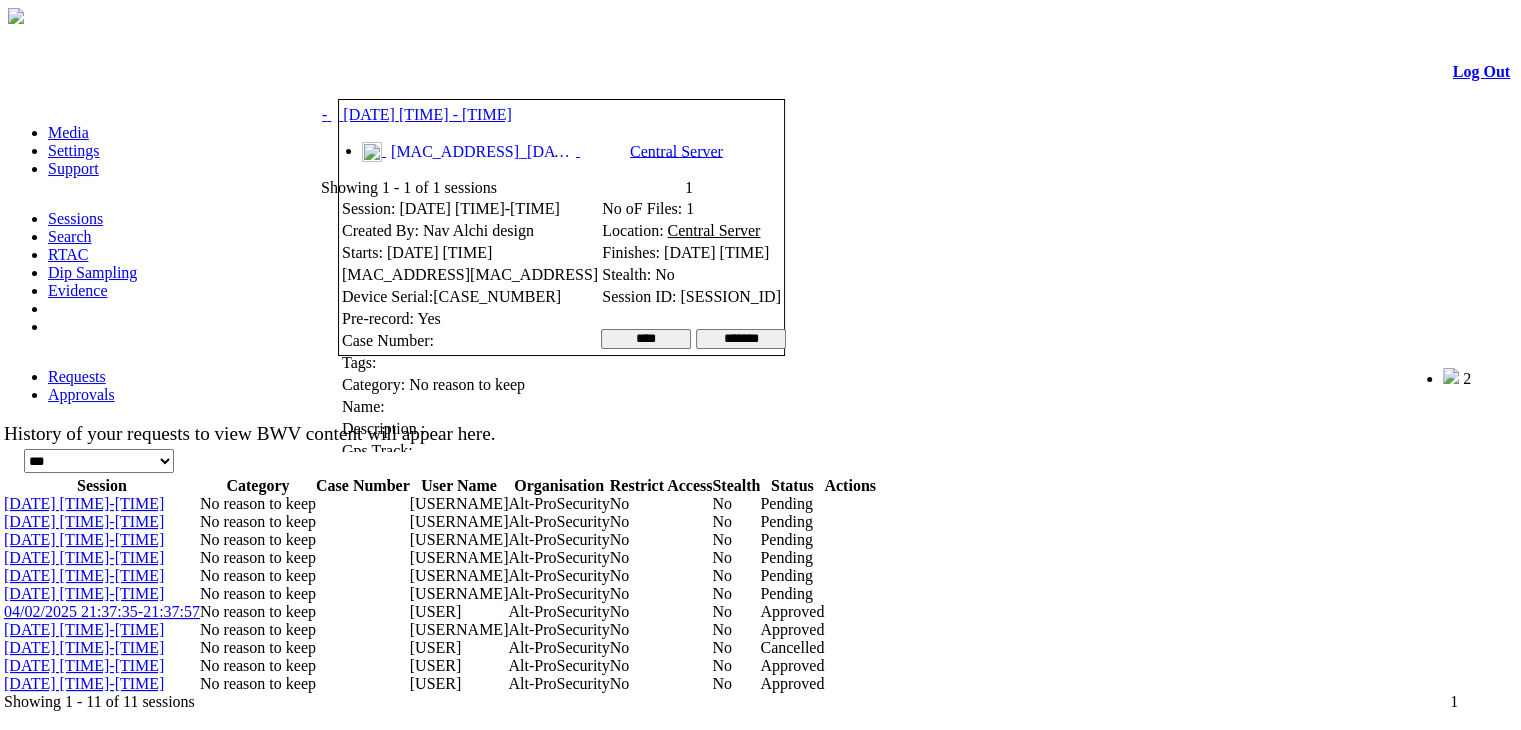 click at bounding box center [399, 74] 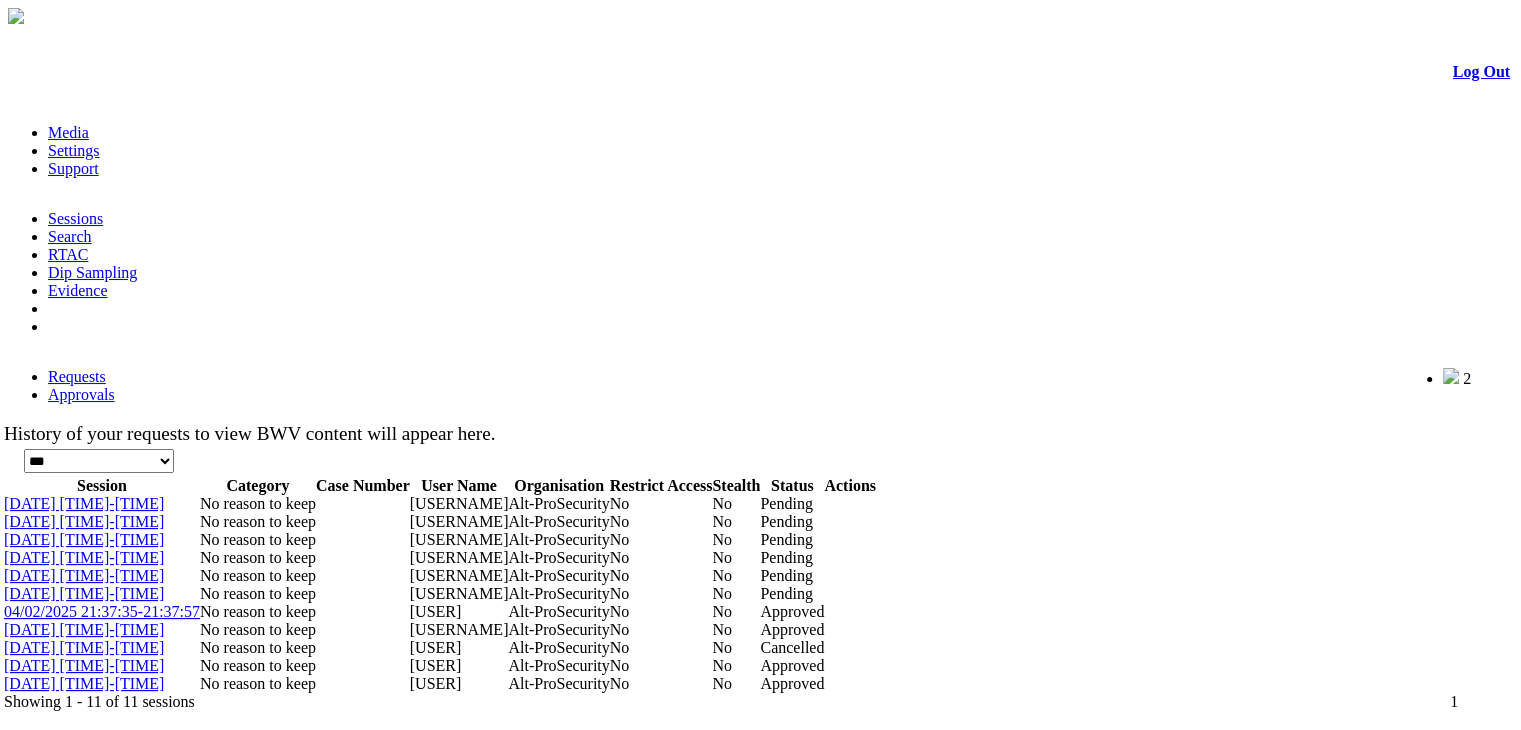 click on "04/02/2025 21:37:35-21:37:57" at bounding box center [102, 611] 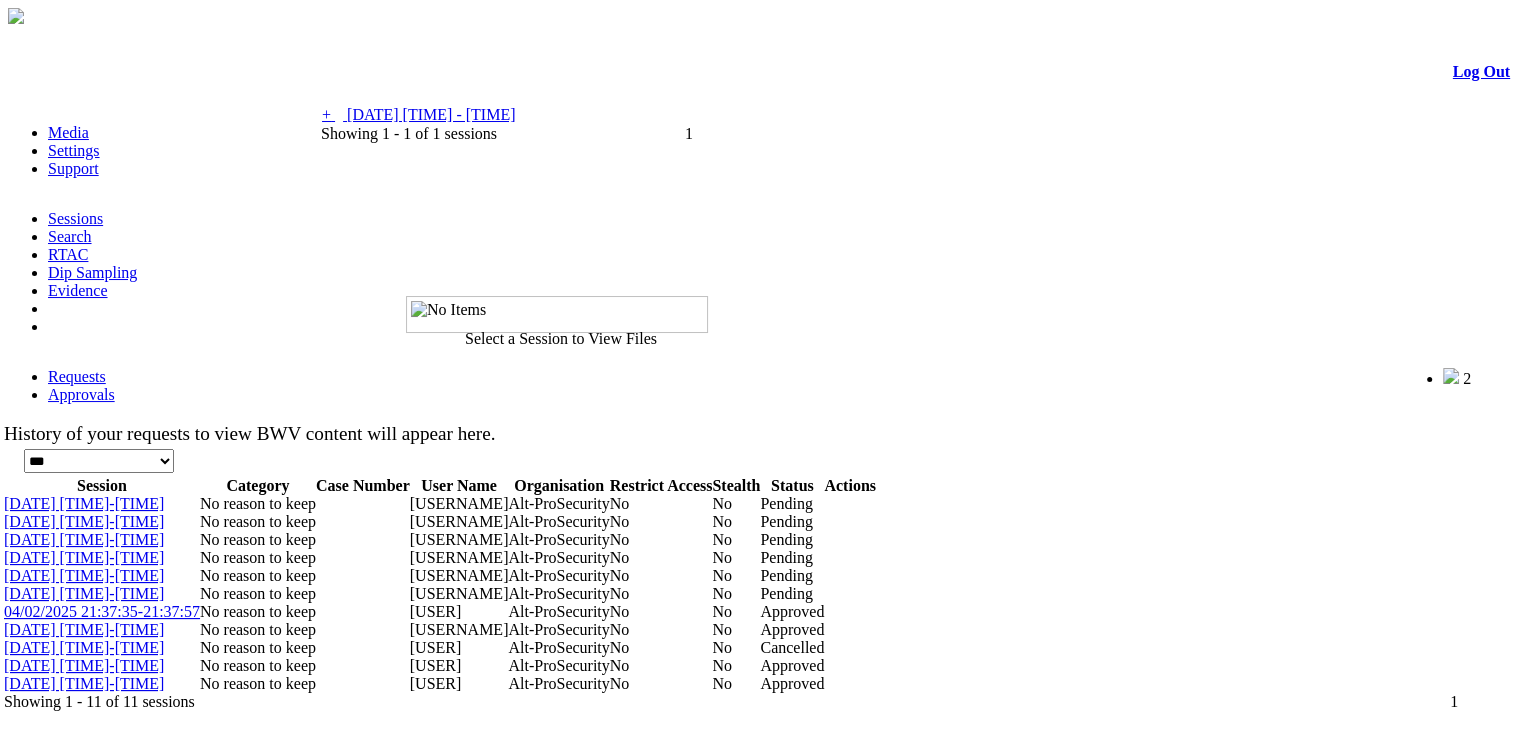click on "04/02/2025 21:37:35 -
21:37:57" at bounding box center [431, 114] 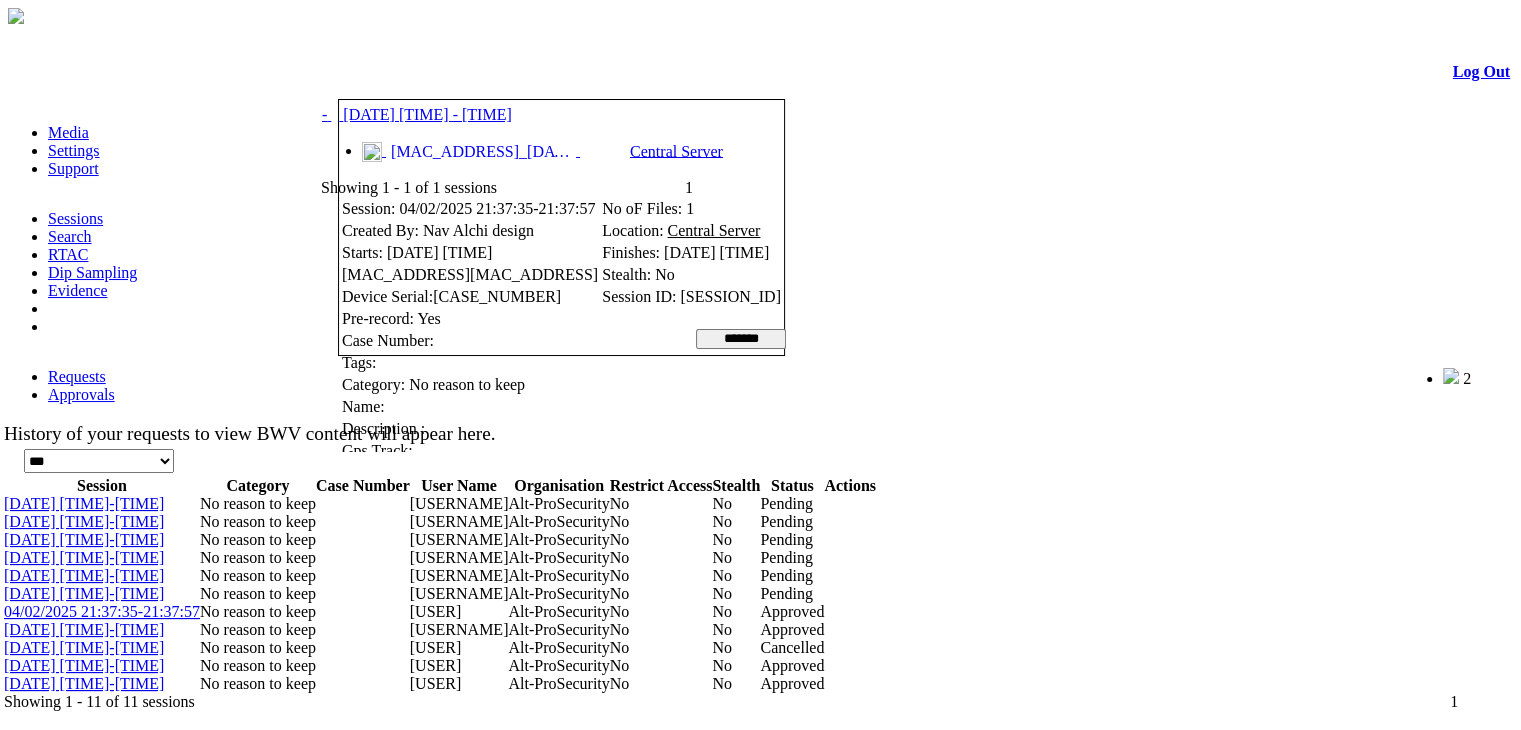 click at bounding box center [399, 74] 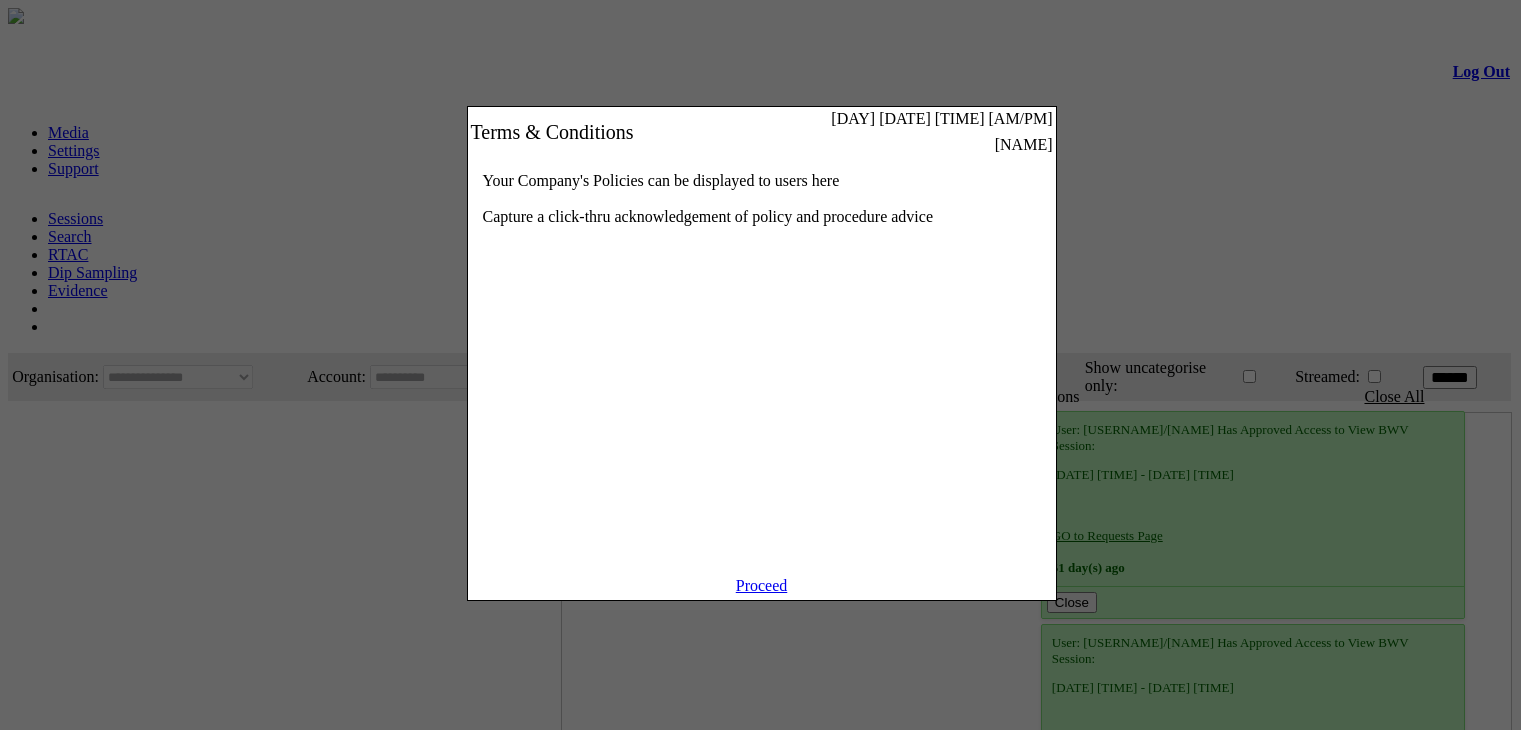 scroll, scrollTop: 0, scrollLeft: 0, axis: both 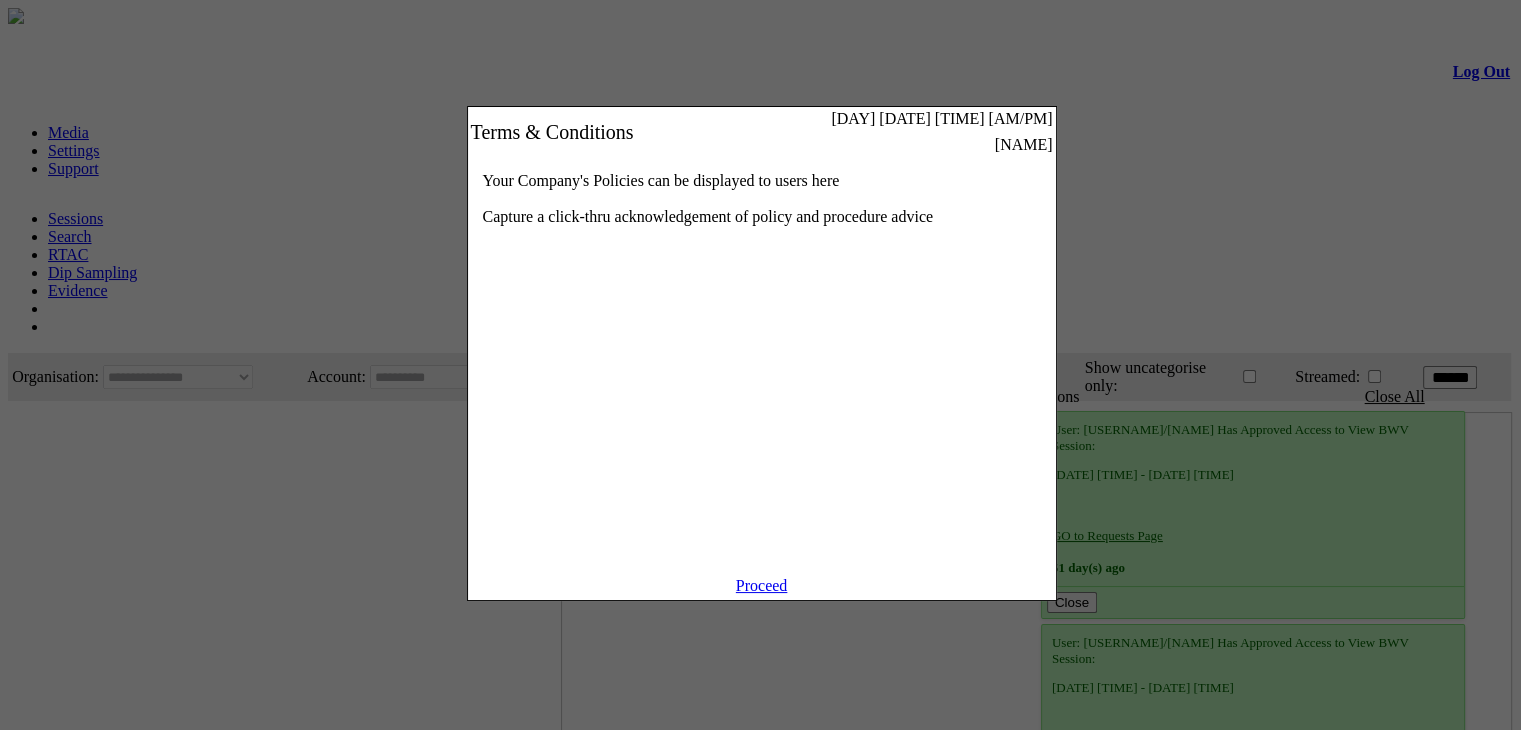 click on "Proceed" at bounding box center [762, 585] 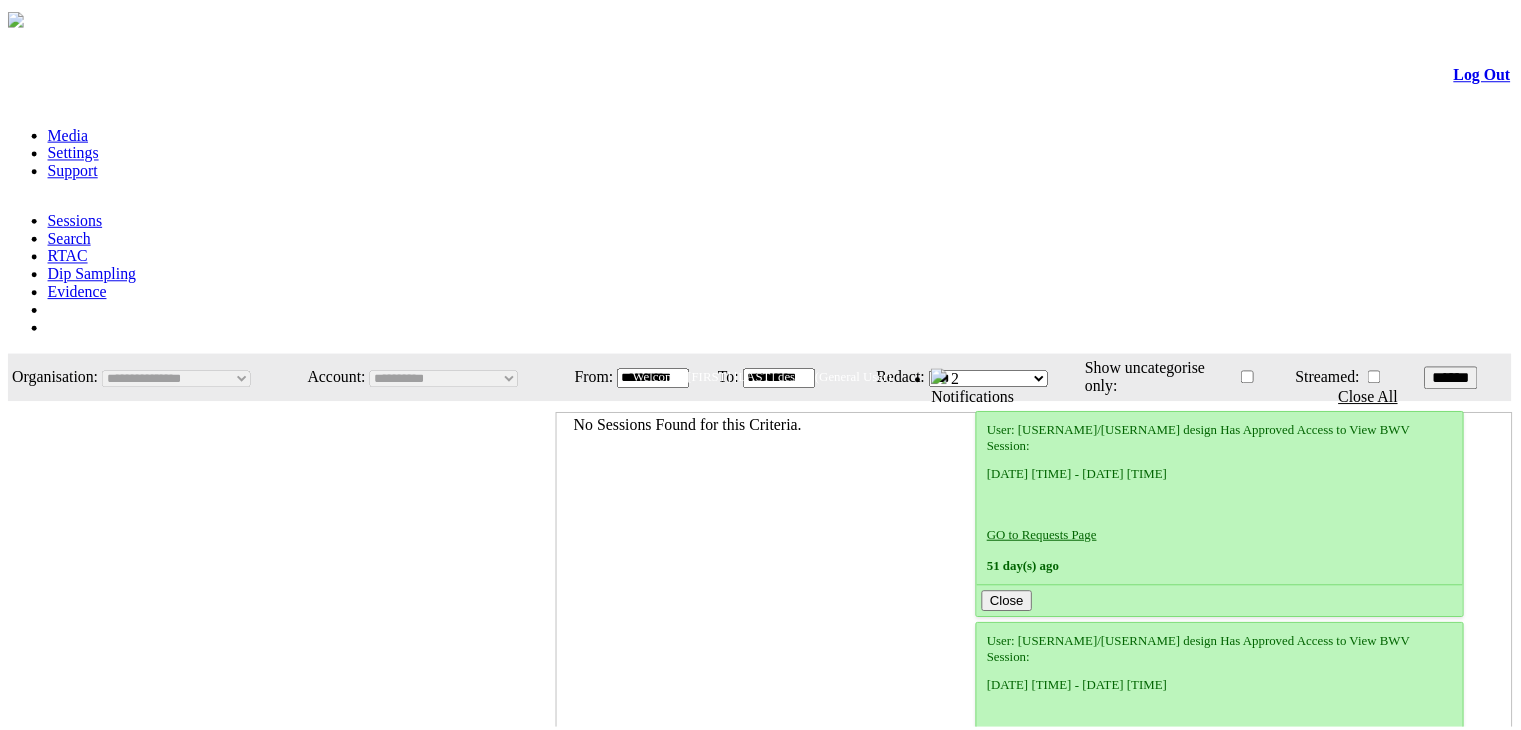 scroll, scrollTop: 0, scrollLeft: 0, axis: both 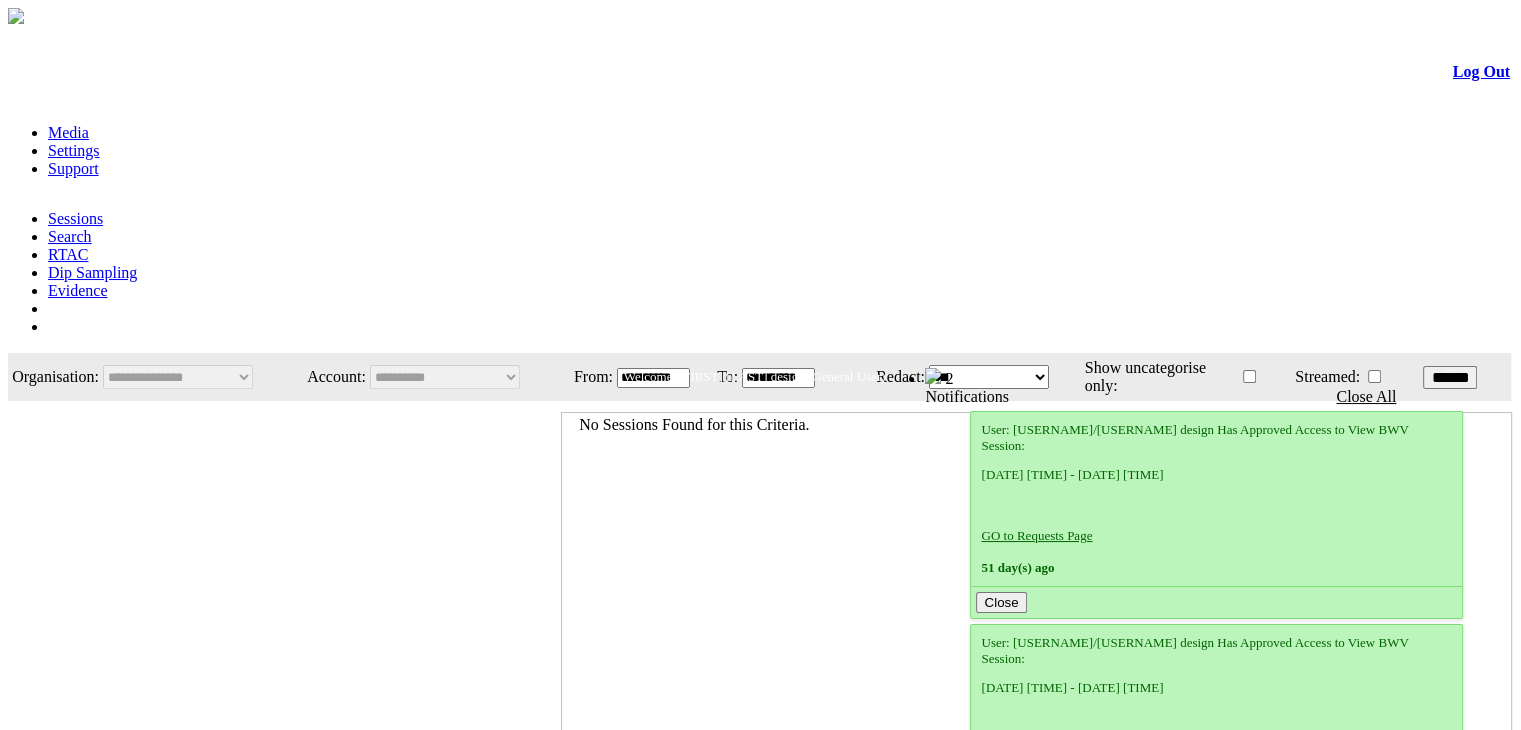 click on "RTAC" at bounding box center (68, 254) 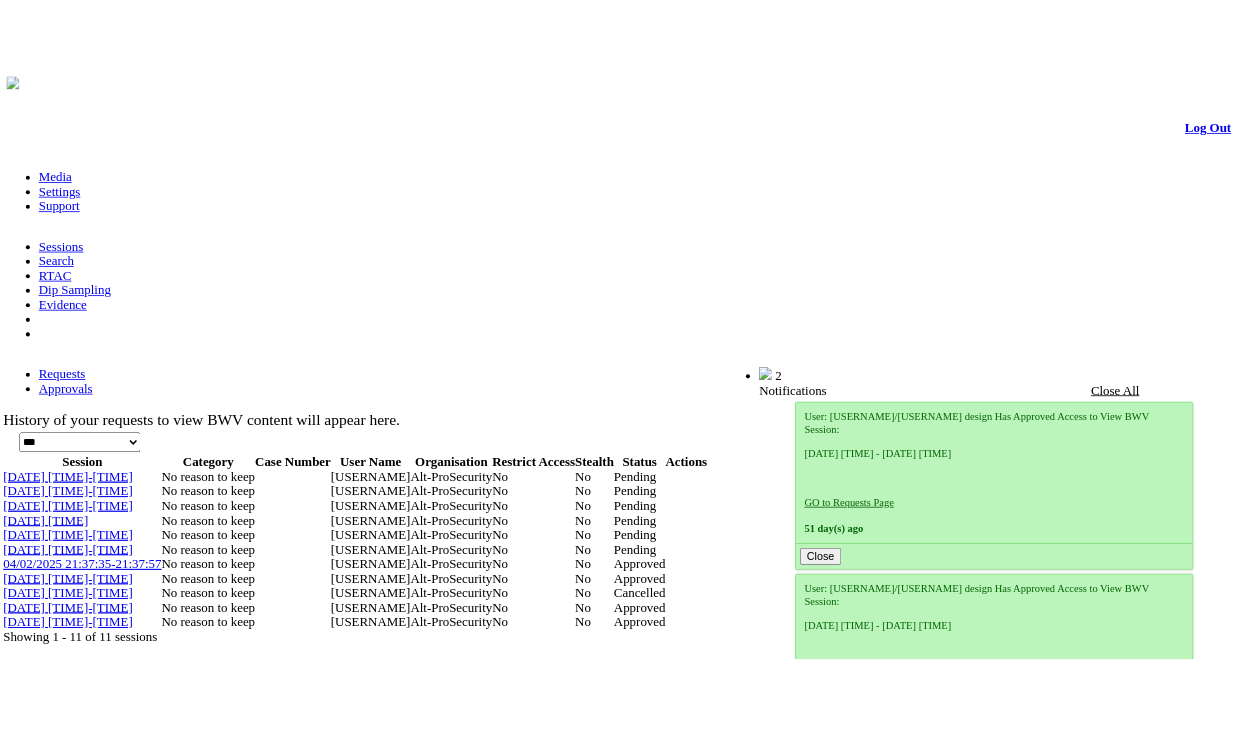 scroll, scrollTop: 0, scrollLeft: 0, axis: both 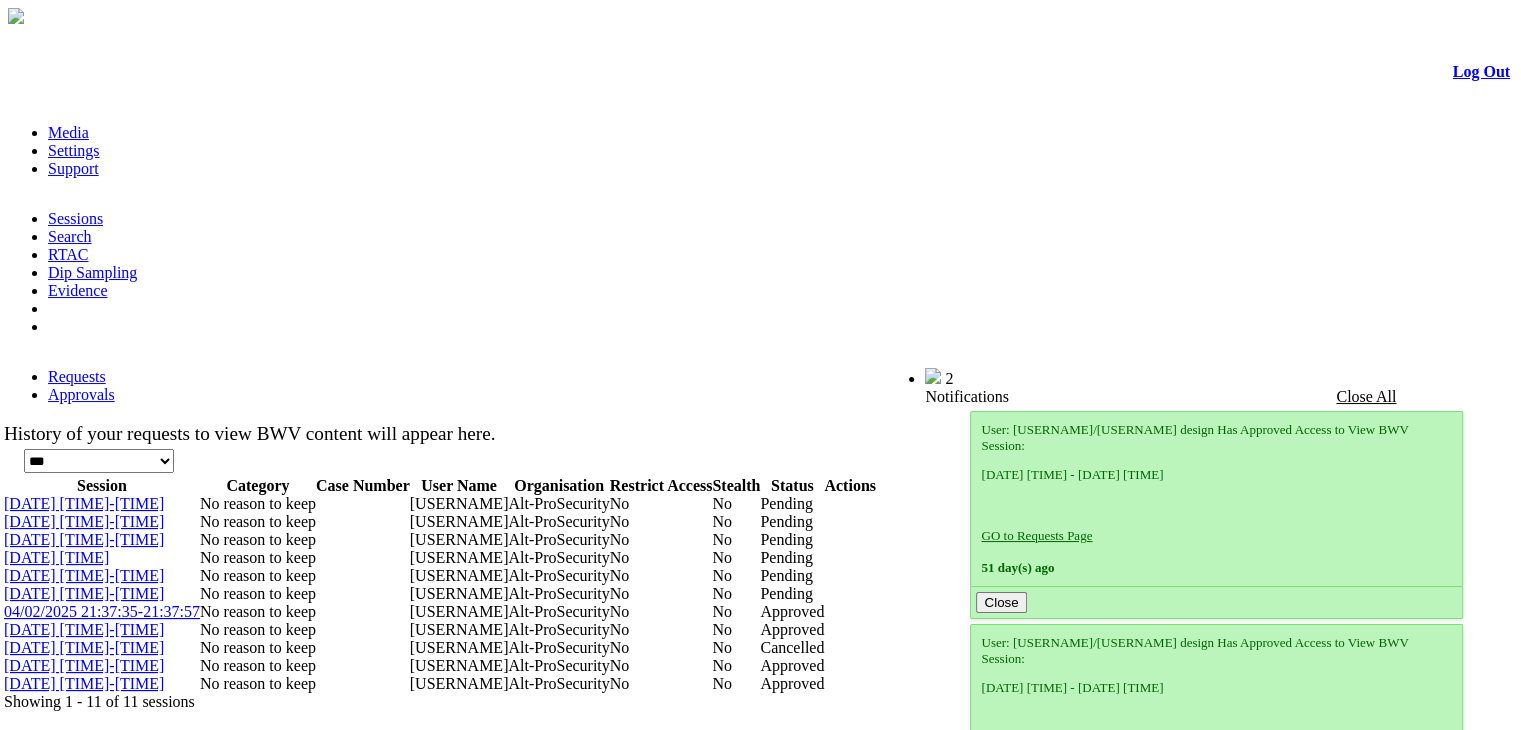 drag, startPoint x: 1518, startPoint y: 400, endPoint x: 1535, endPoint y: 475, distance: 76.902534 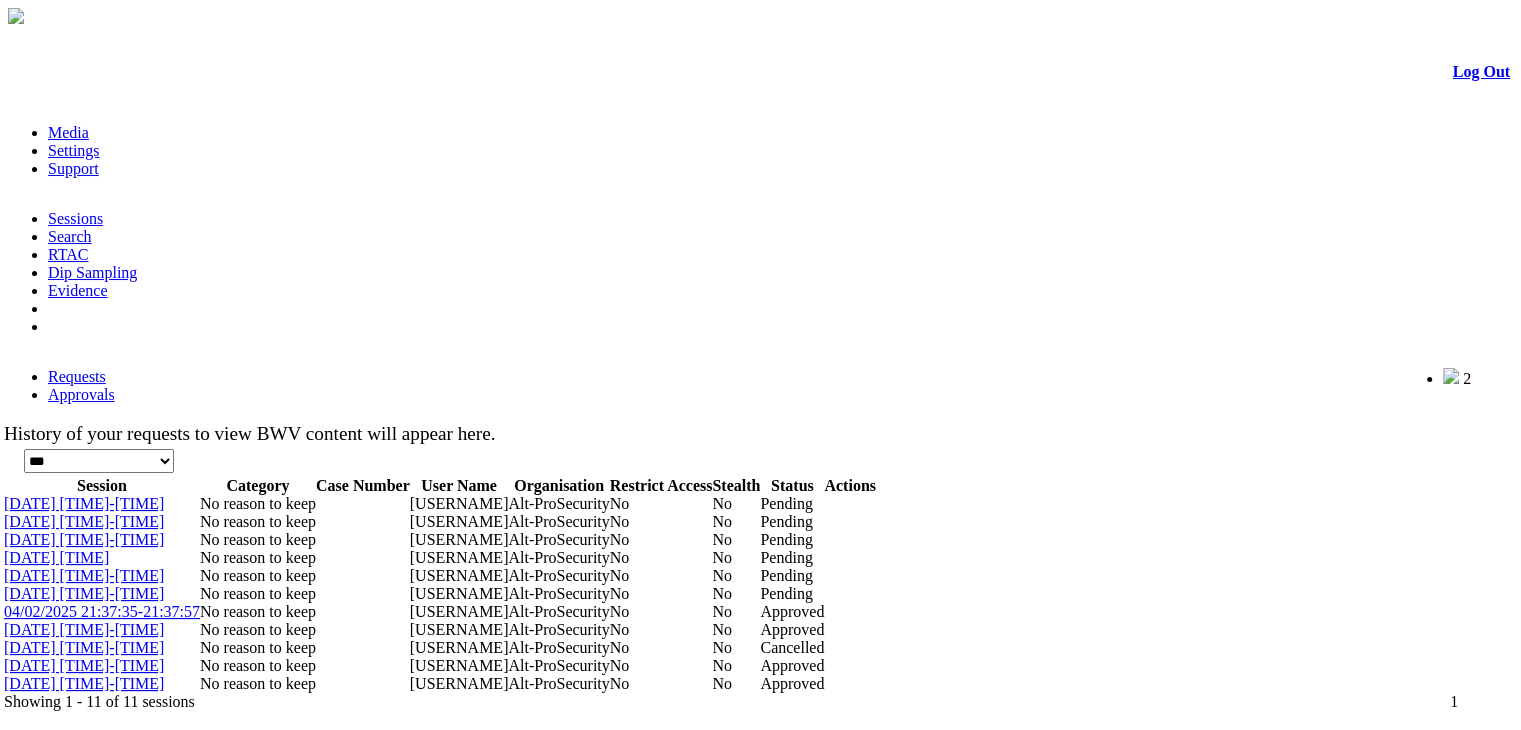 click on "[DATE] [TIME]-[TIME]" at bounding box center [84, 647] 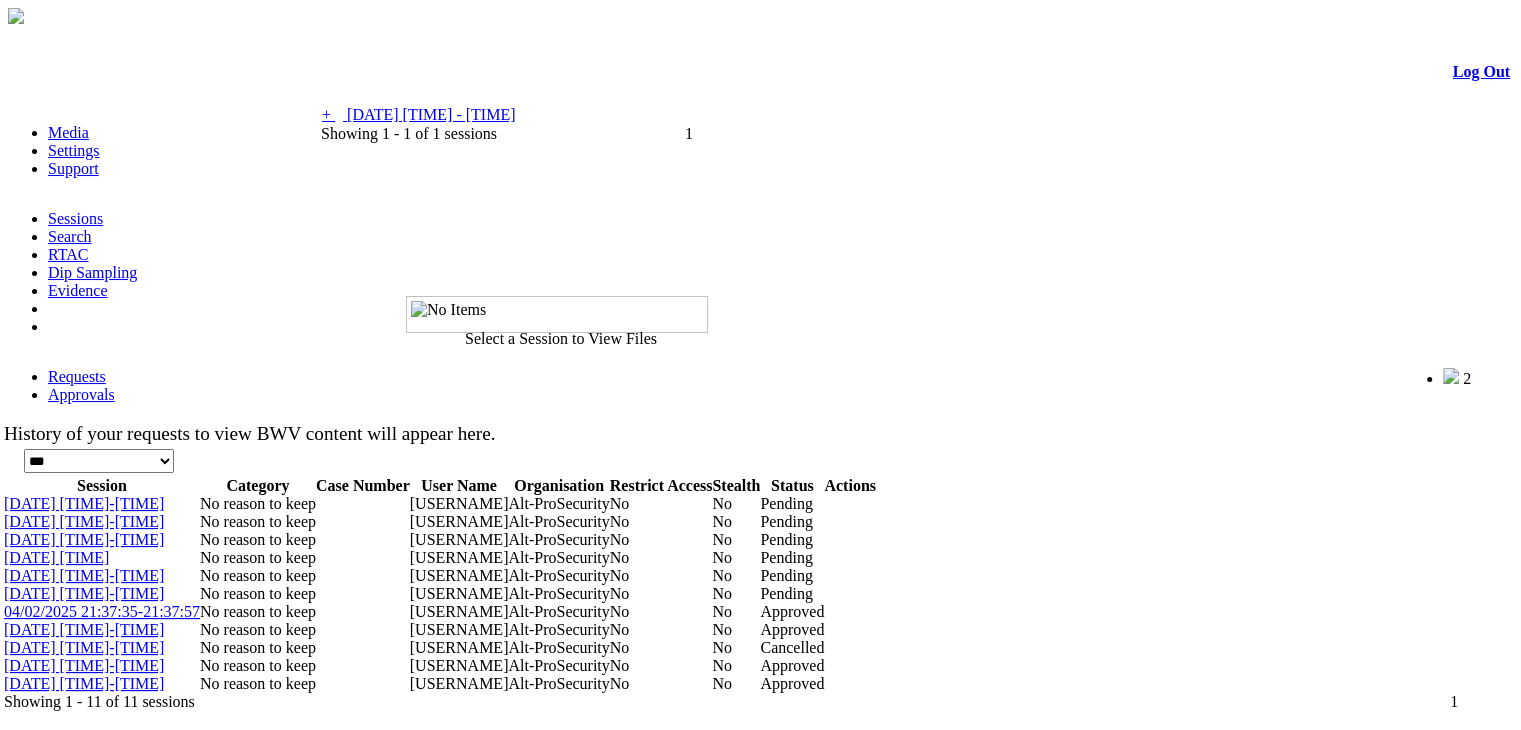 click on "[DATE] [TIME] -
[TIME]" at bounding box center (431, 114) 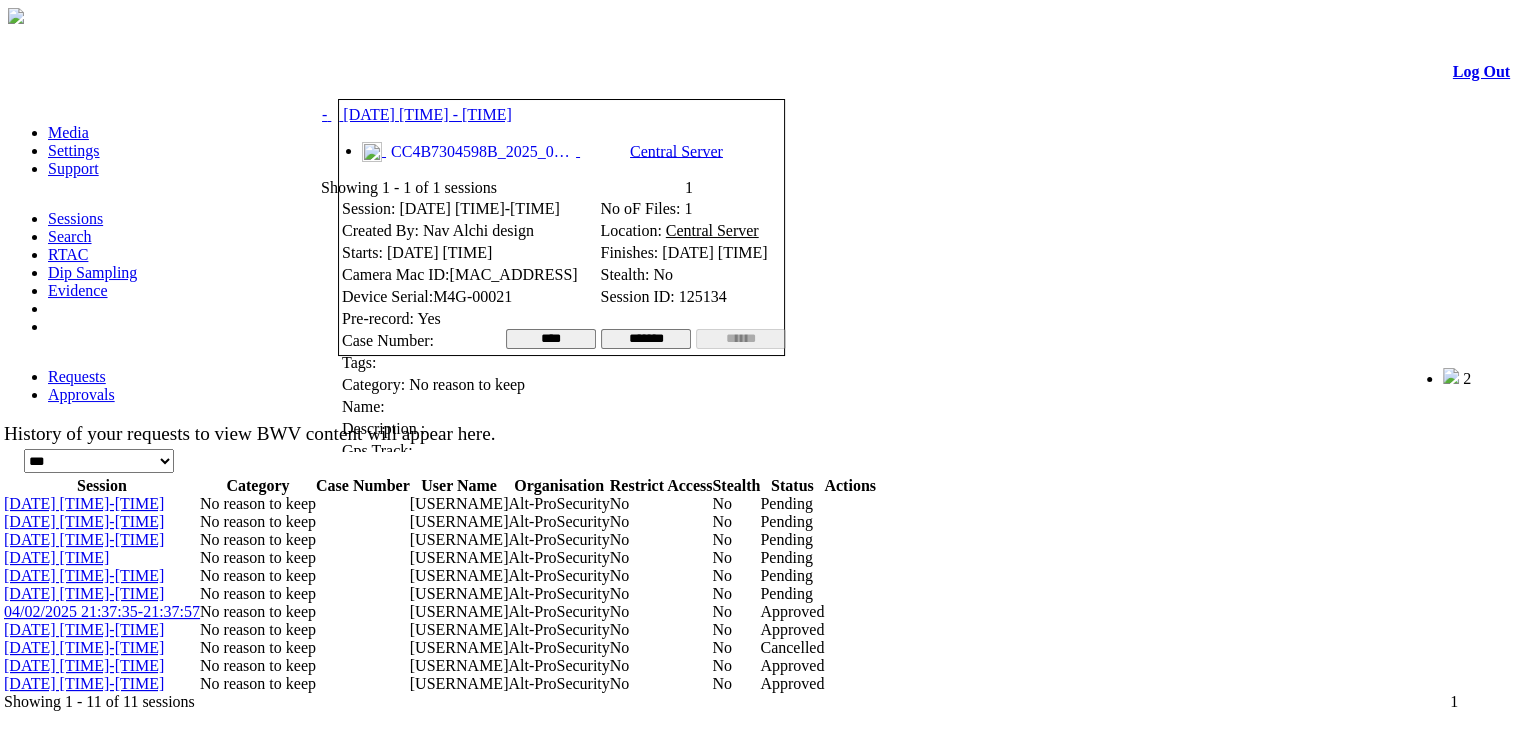 click at bounding box center (399, 74) 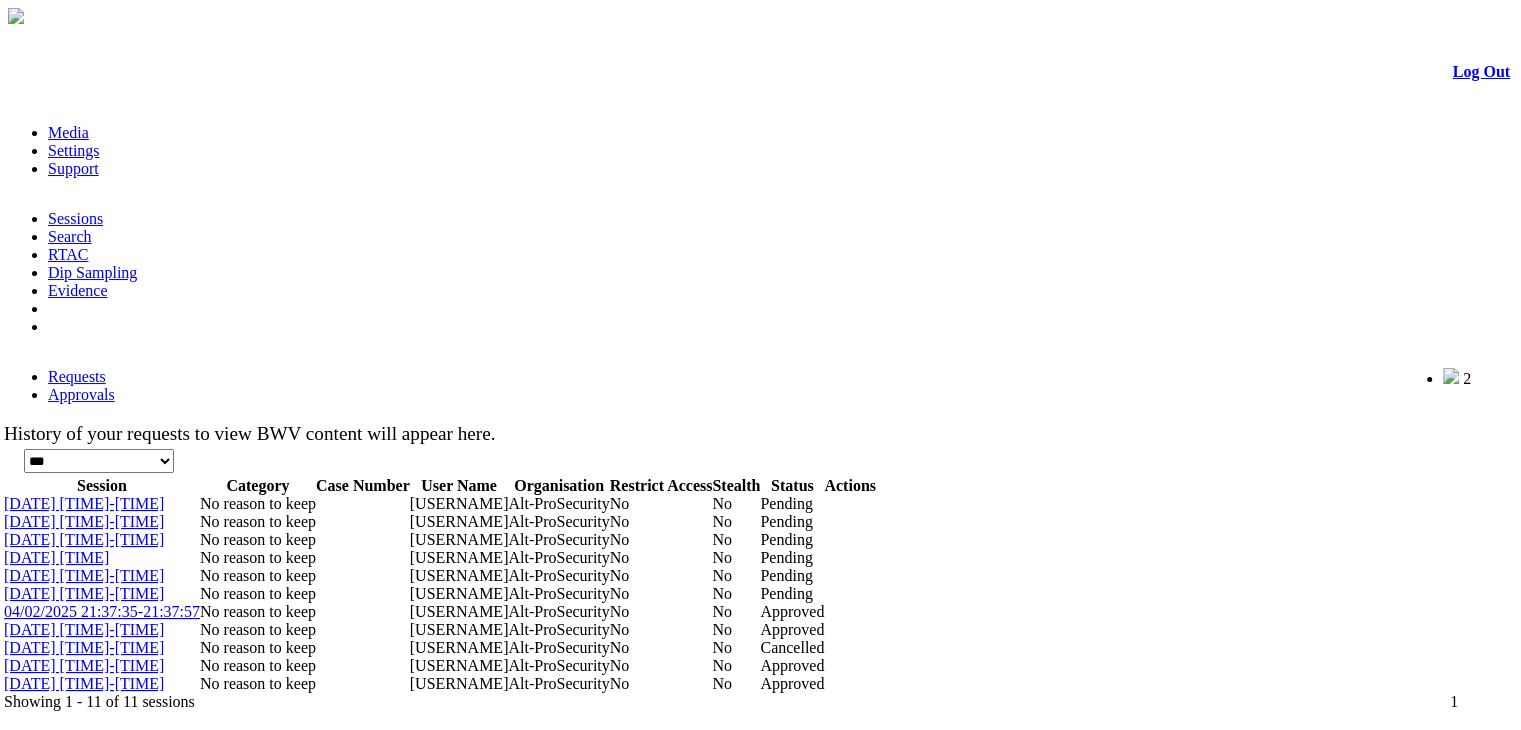 click on "[DATE] [TIME]" at bounding box center (56, 557) 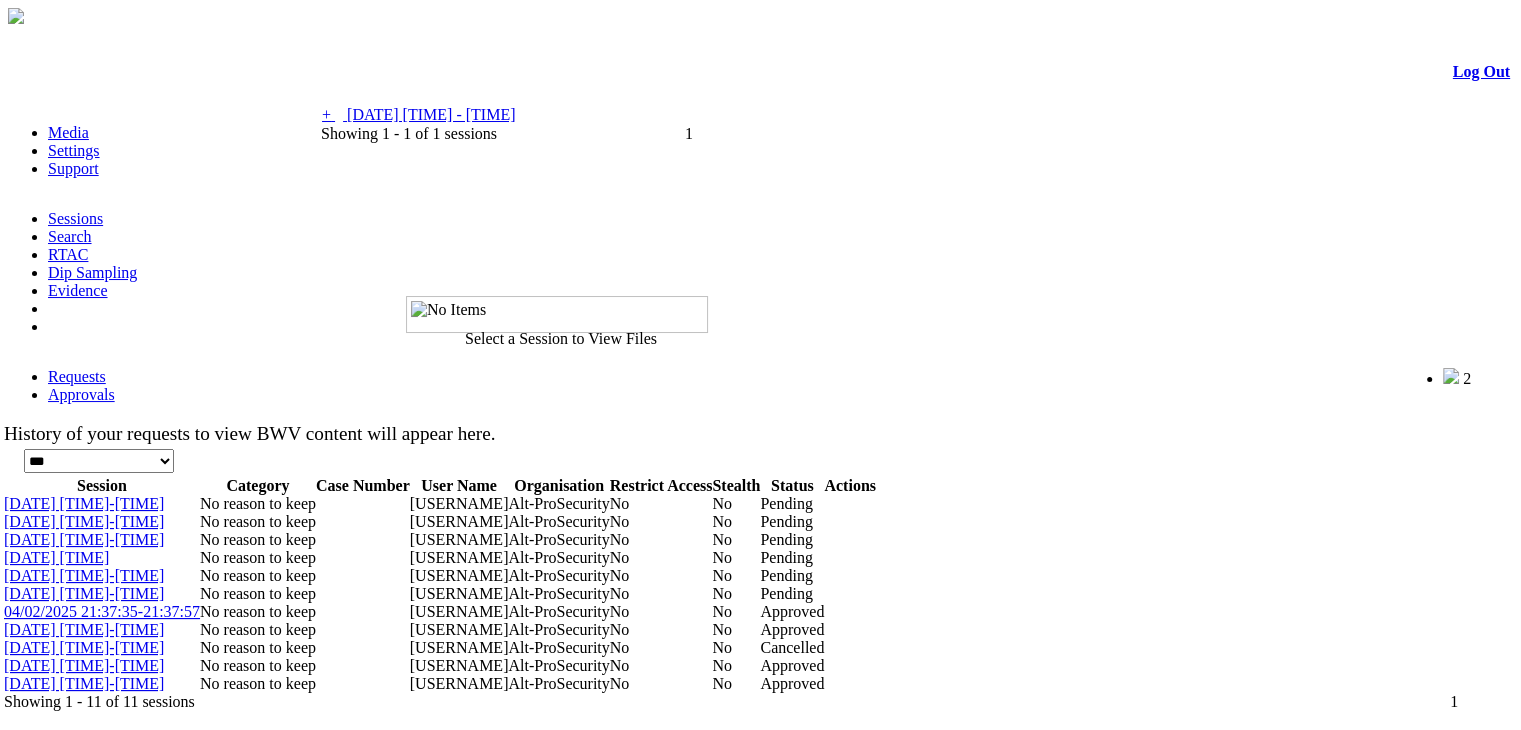 click on "[DATE] [TIME] -
[TIME]" at bounding box center (431, 114) 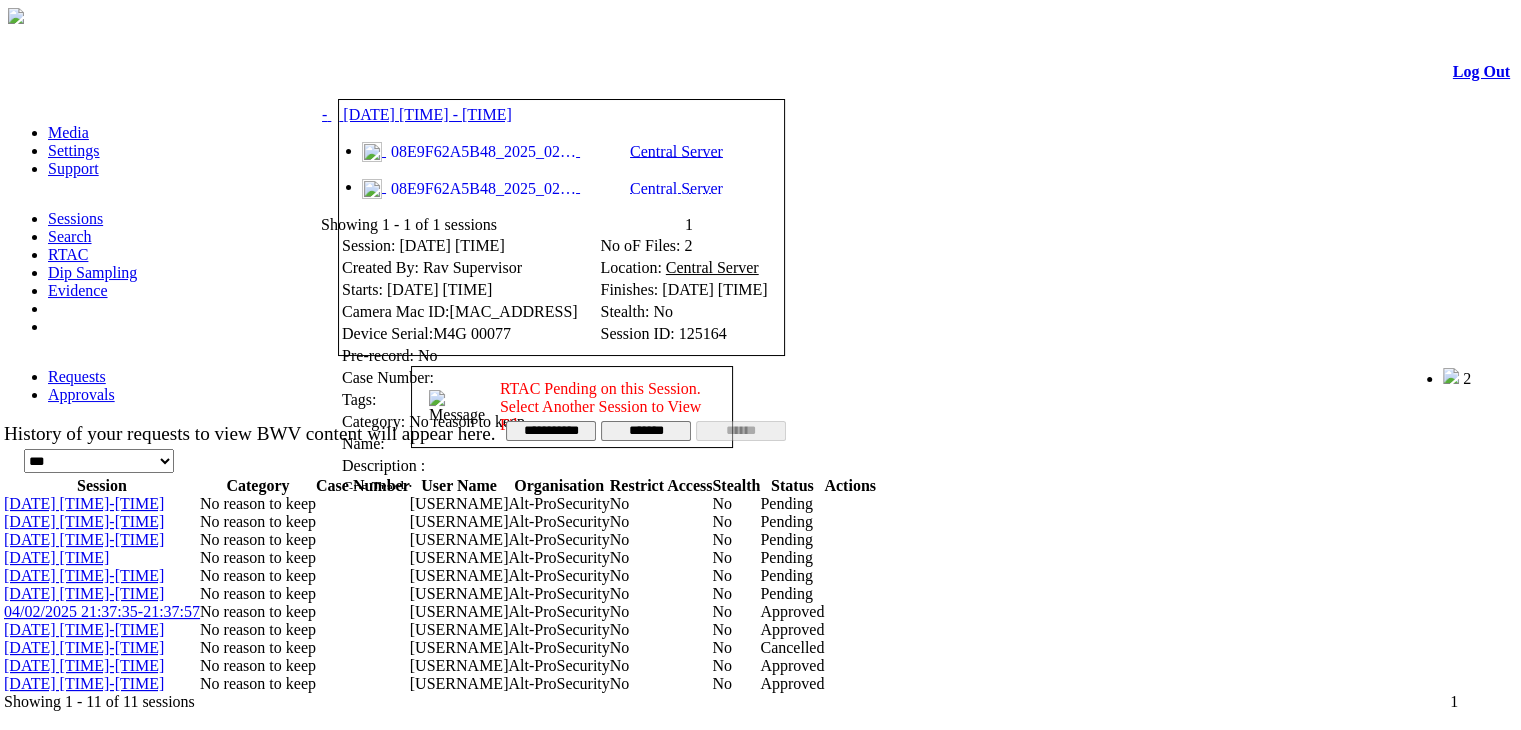 click at bounding box center (399, 74) 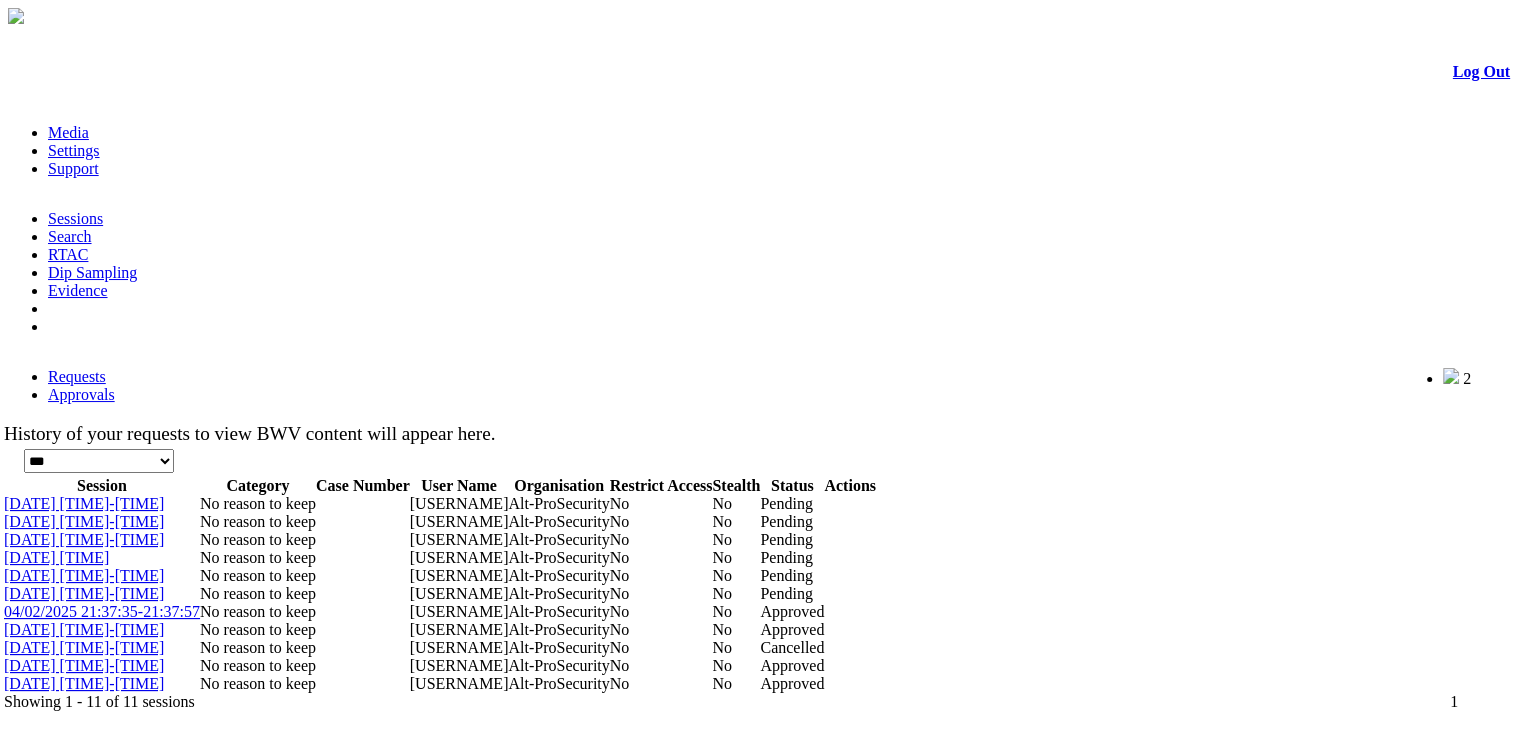 click on "[DATE] [TIME]-[TIME]" at bounding box center (84, 629) 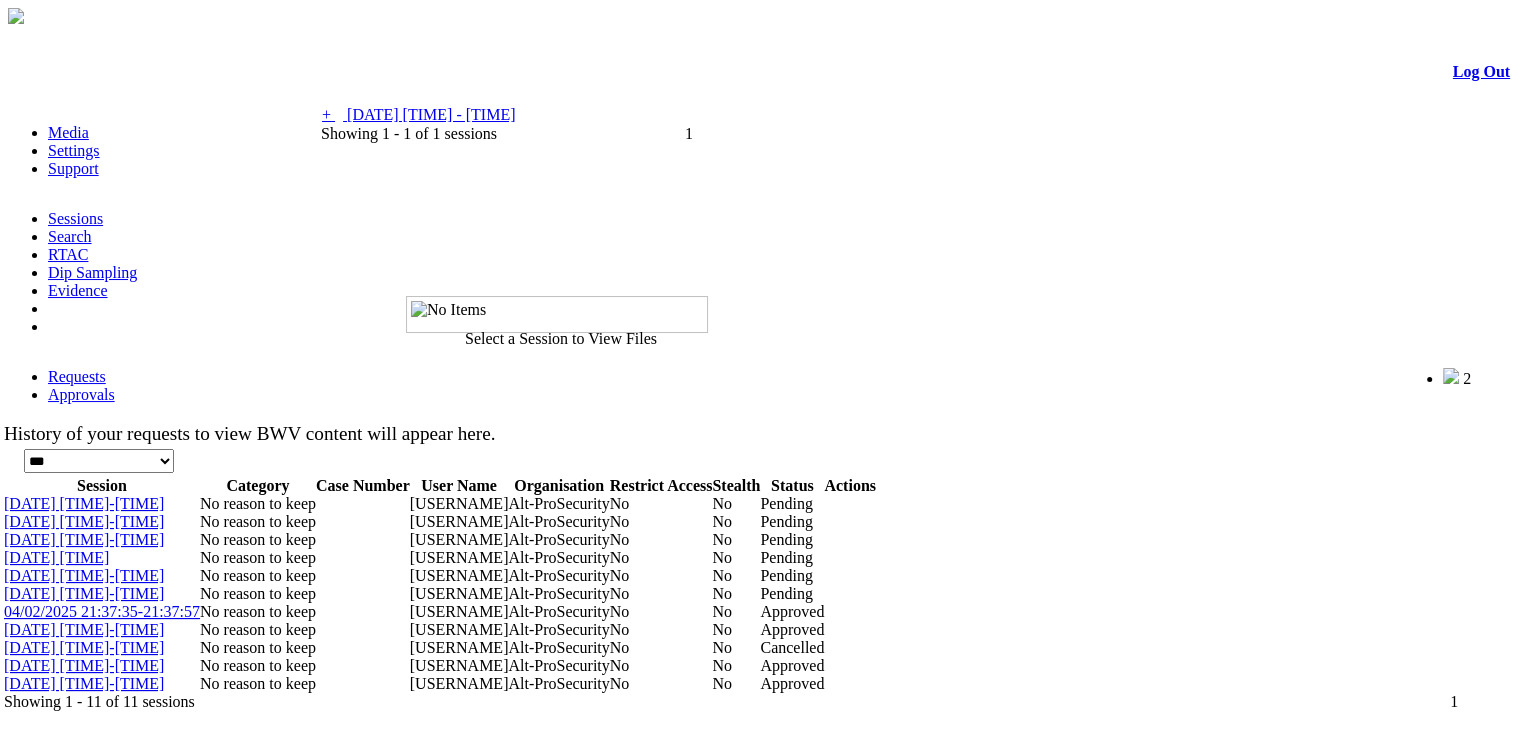 click on "[DATE] [TIME] -
[TIME]" at bounding box center (431, 114) 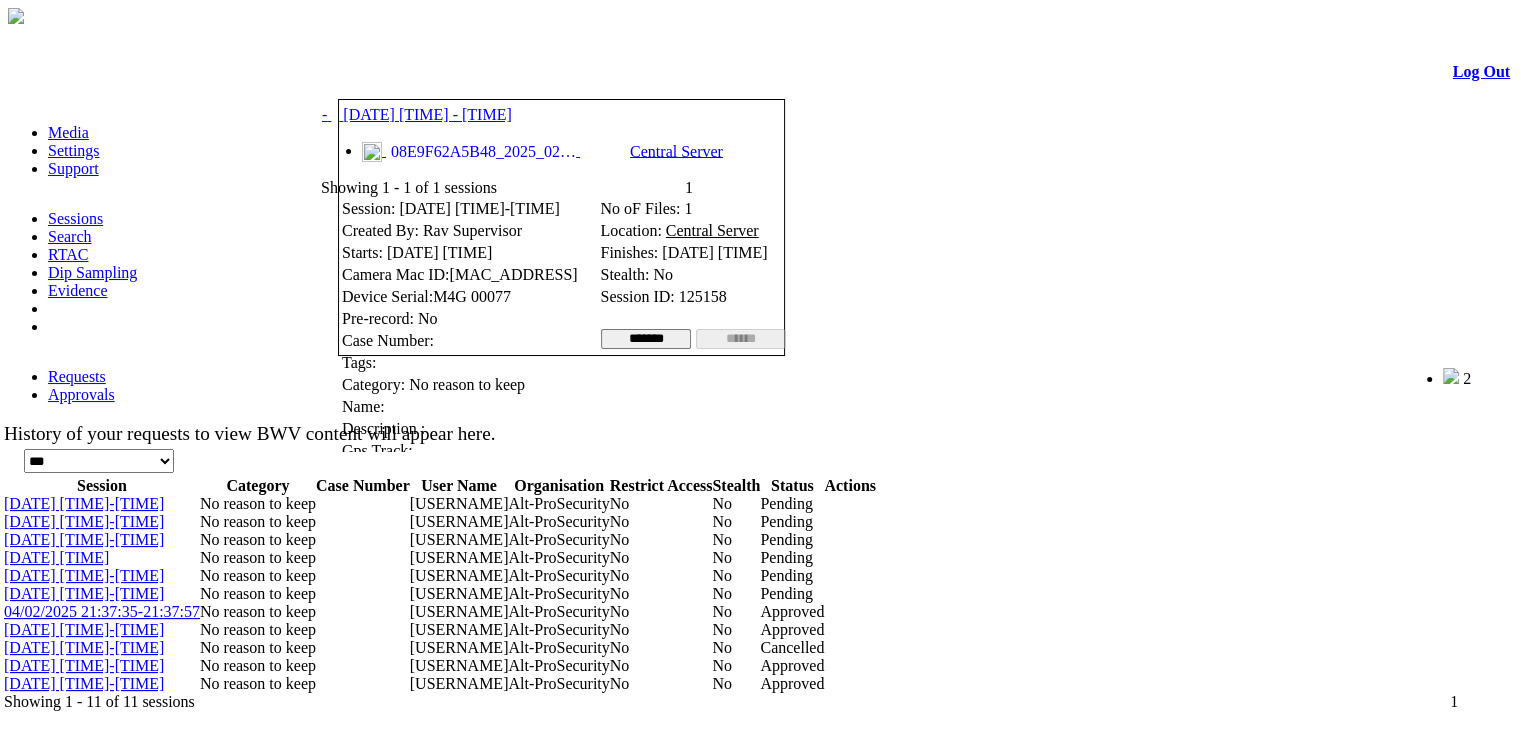 click at bounding box center [399, 74] 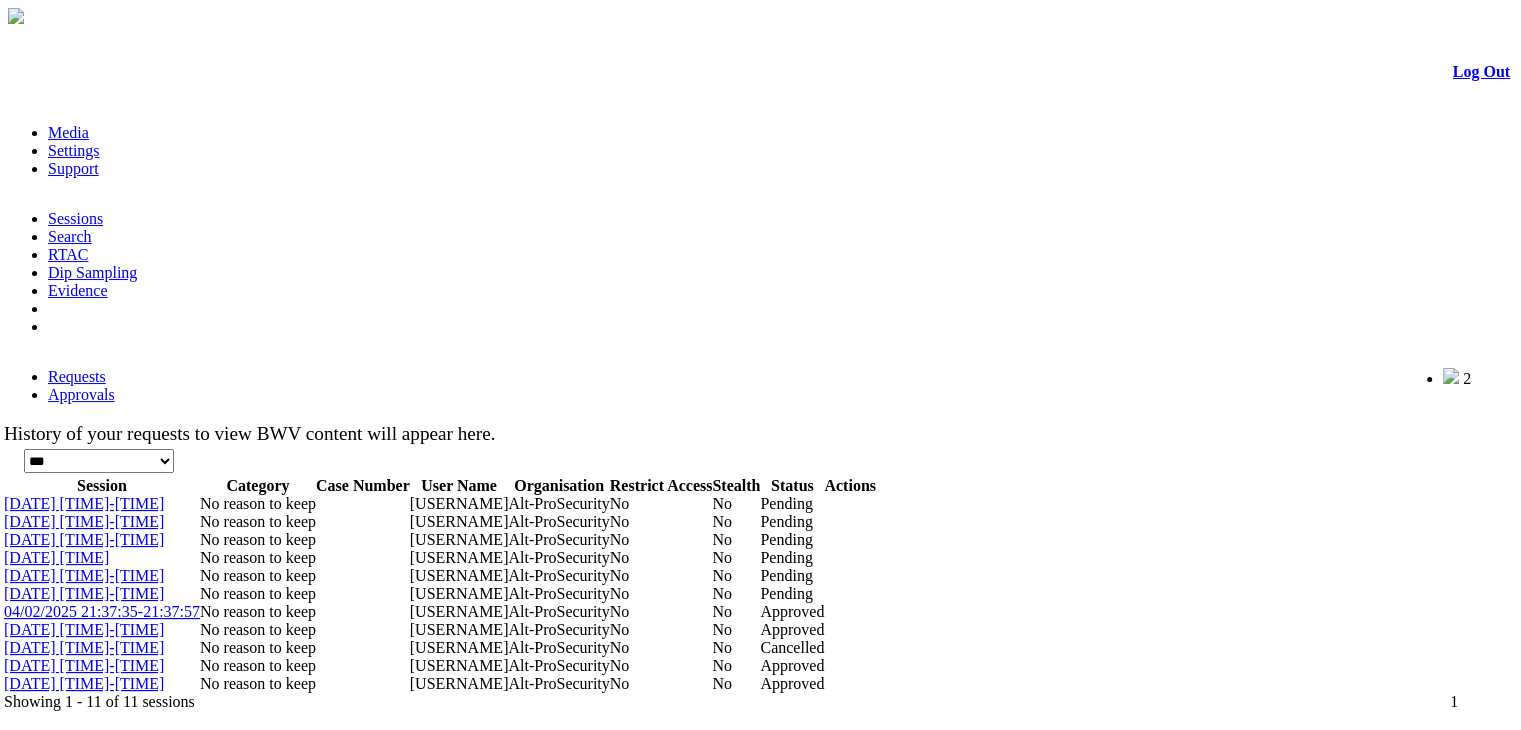 click on "04/02/2025 21:37:35-21:37:57" at bounding box center (102, 611) 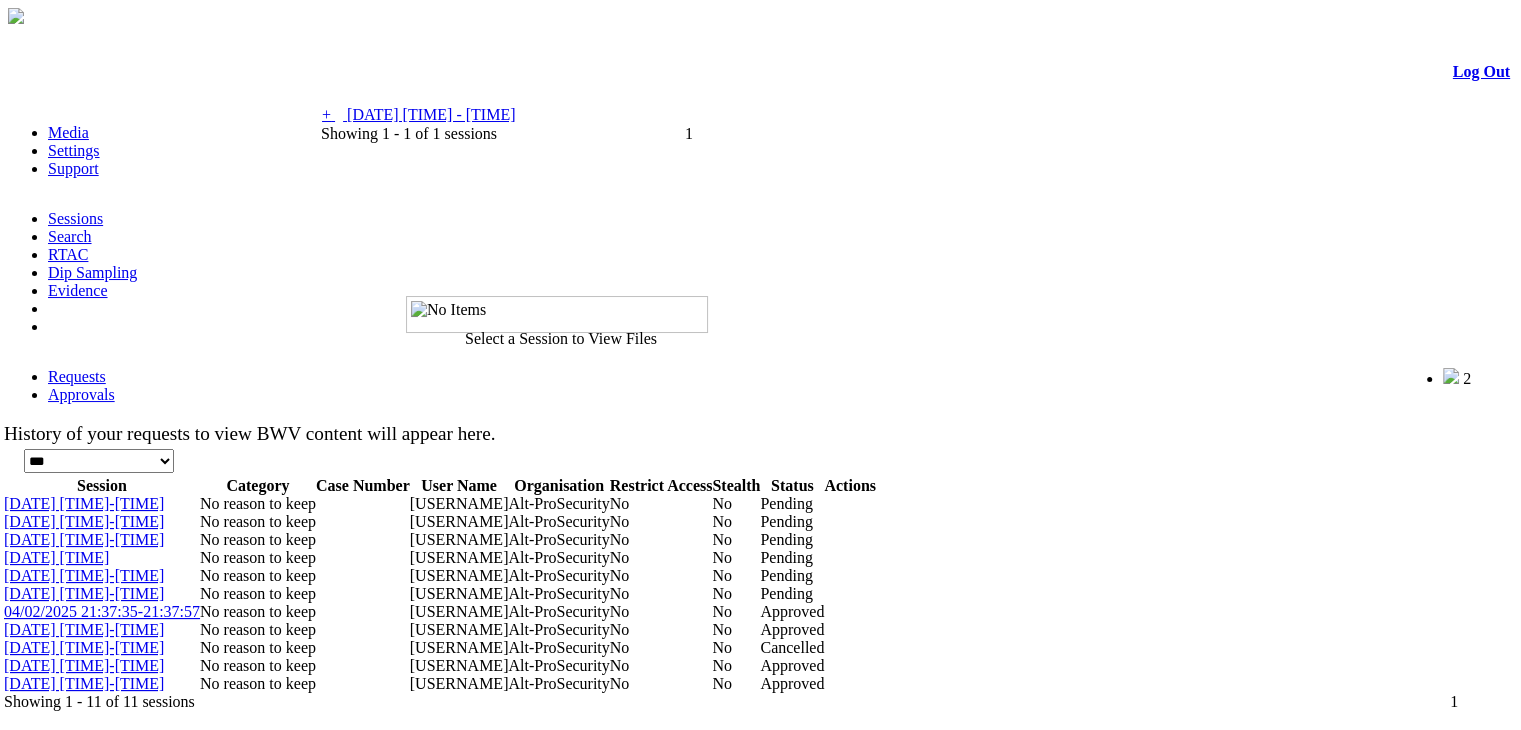 click on "[DATE] [TIME] -
[TIME]" at bounding box center [431, 114] 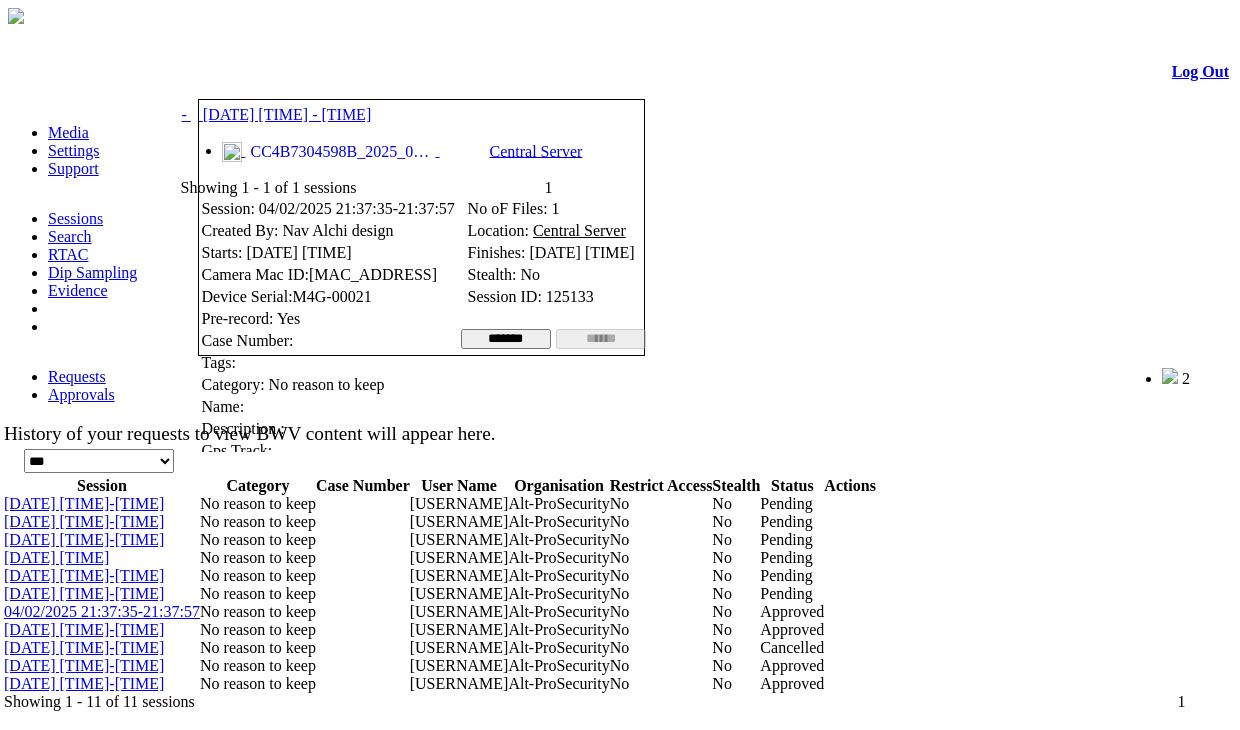 click at bounding box center (258, 74) 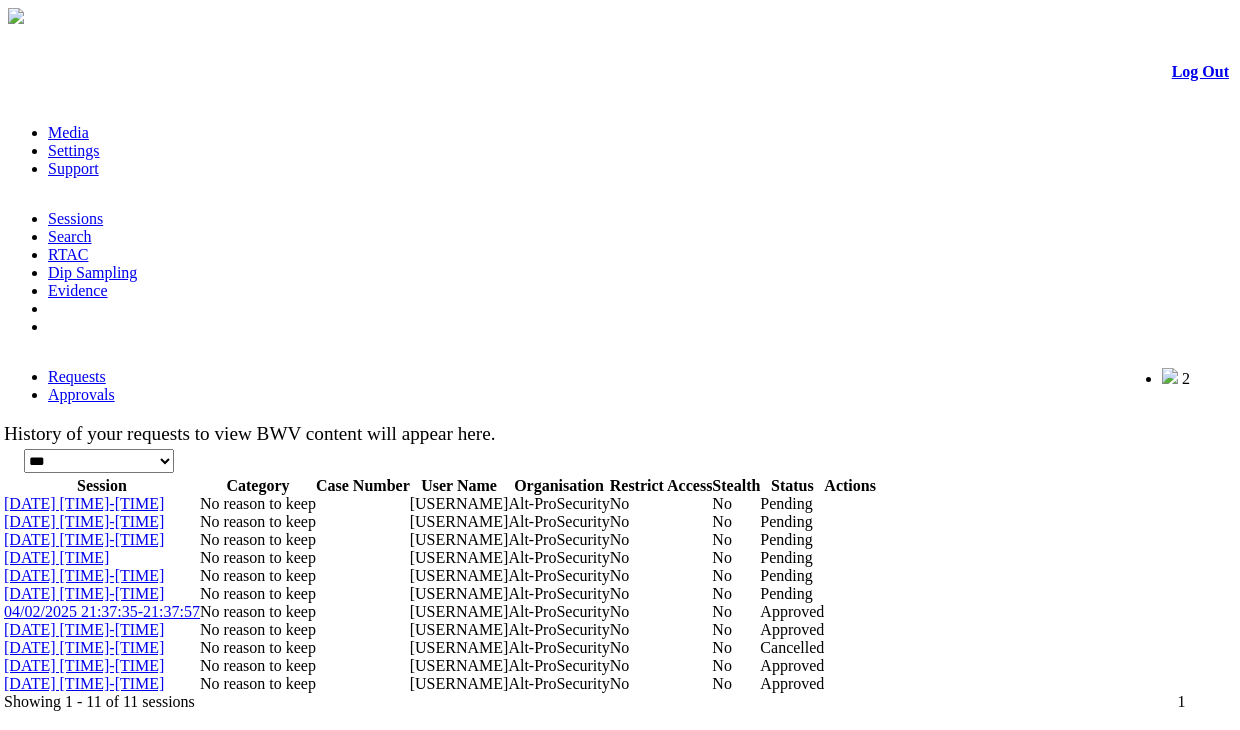 click on "04/02/2025 21:37:35-21:37:57" at bounding box center [102, 611] 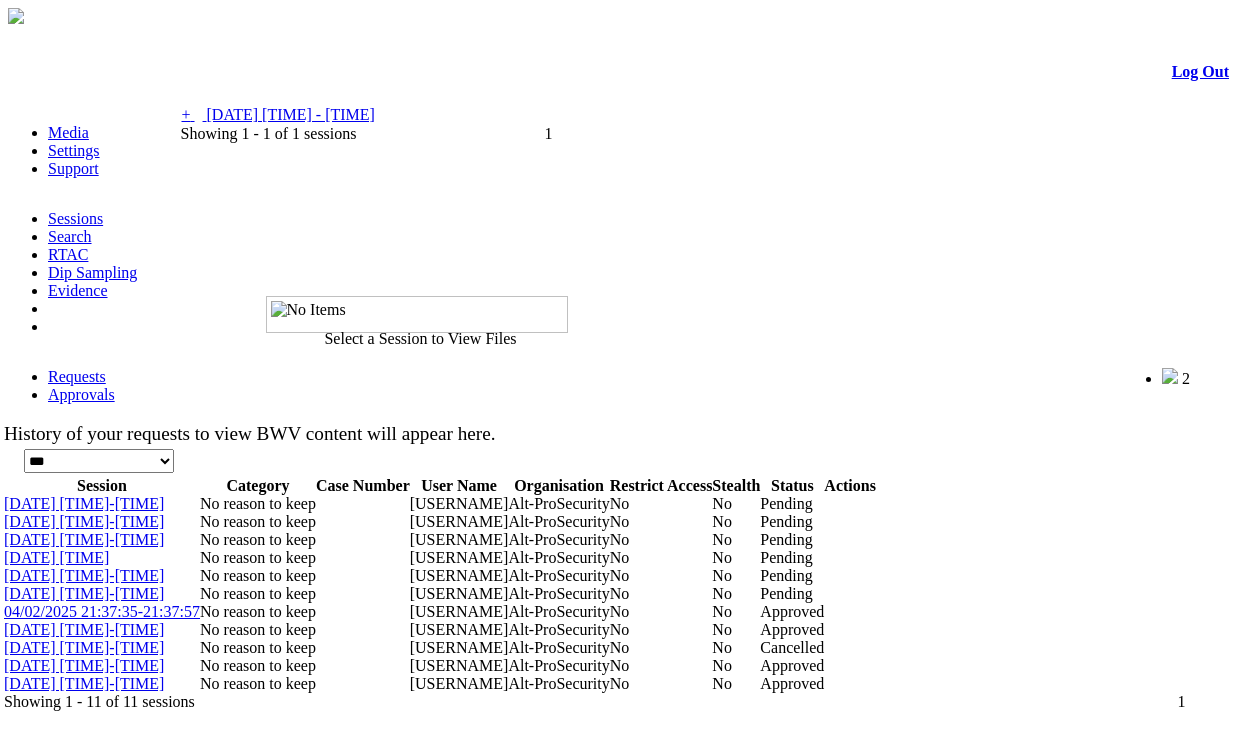 click on "+
-
[DATE] [TIME] -
[TIME]" at bounding box center (278, 114) 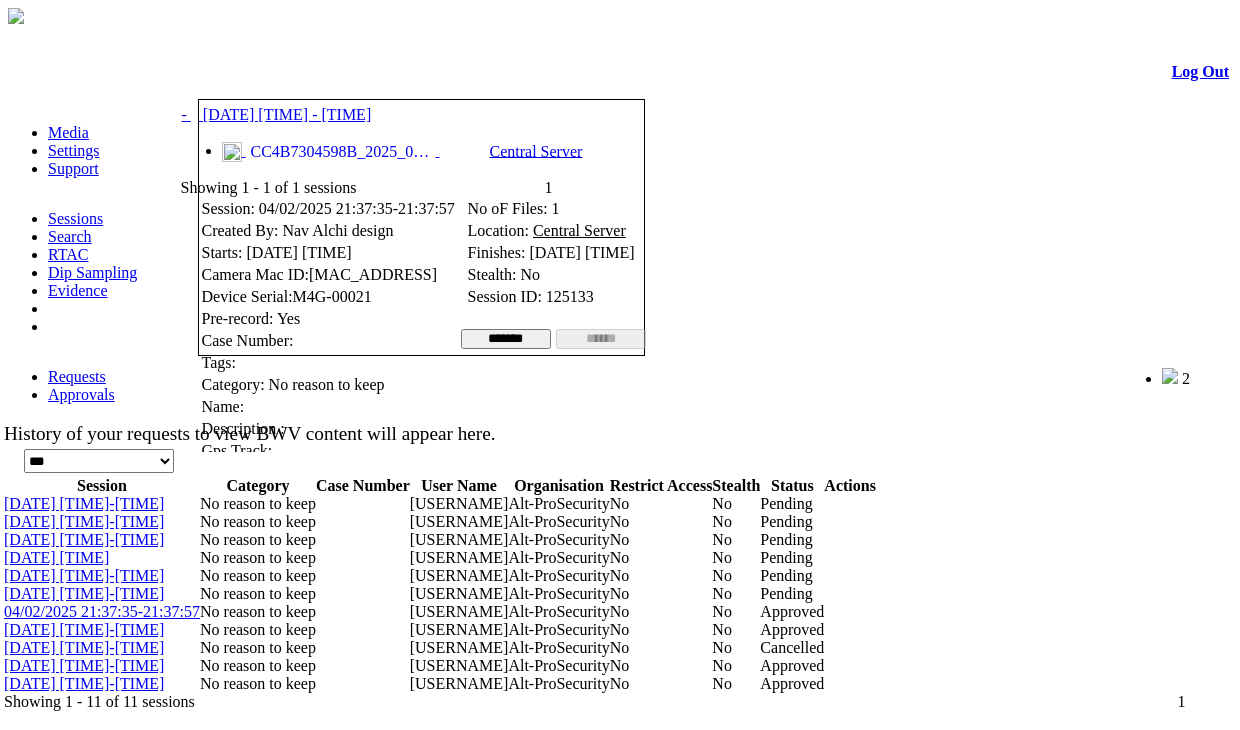 click at bounding box center [258, 74] 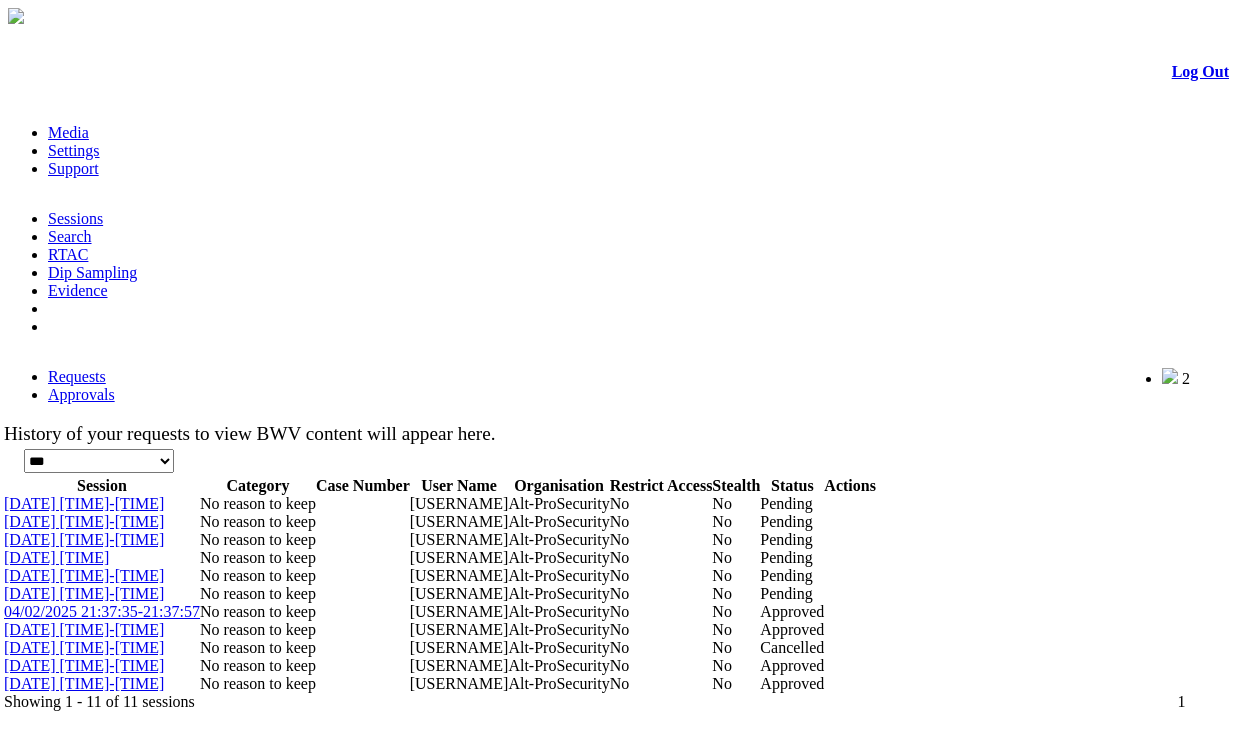 click on "04/02/2025 21:37:35-21:37:57" at bounding box center (102, 611) 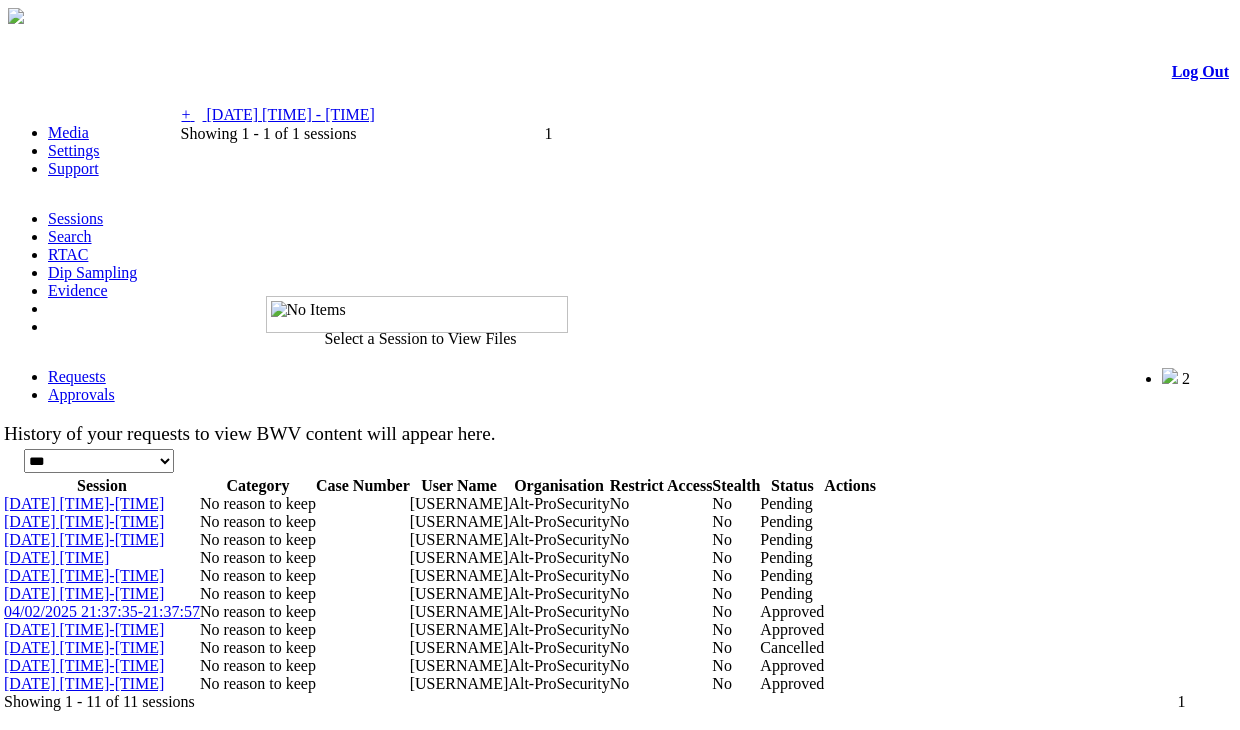 click on "[DATE] [TIME] -
[TIME]" at bounding box center [291, 114] 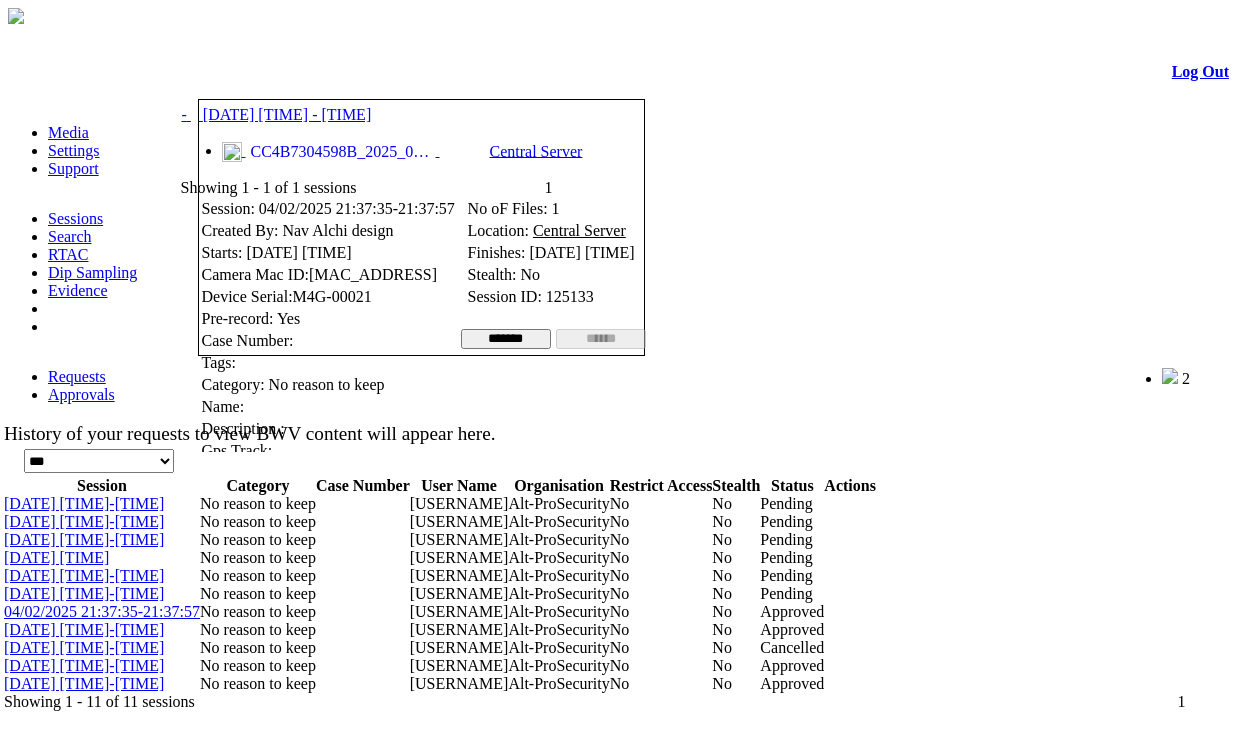 click at bounding box center (258, 74) 